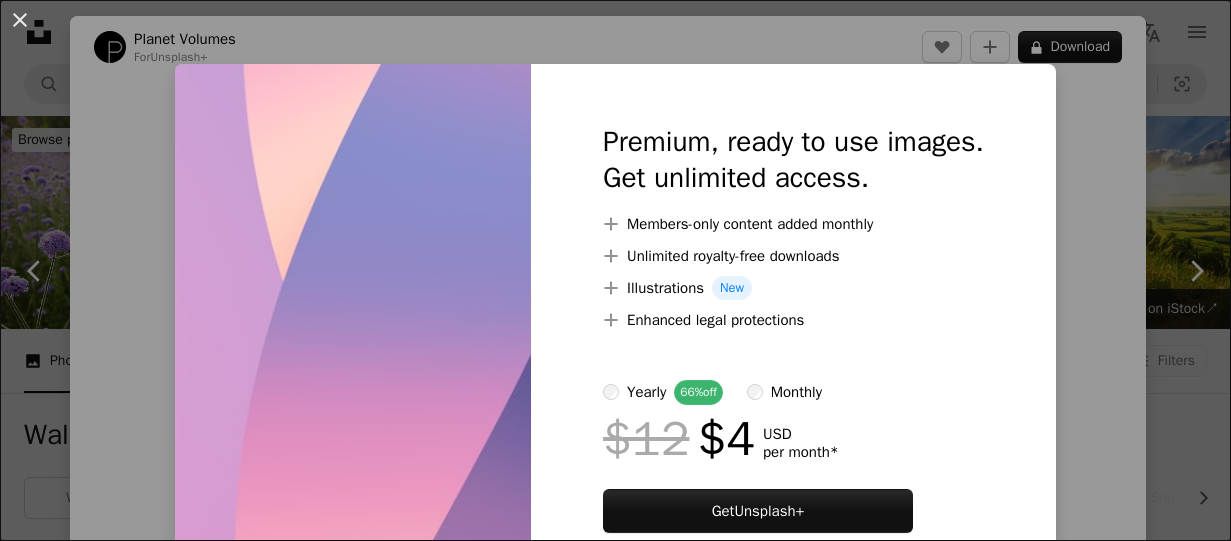 scroll, scrollTop: 1600, scrollLeft: 0, axis: vertical 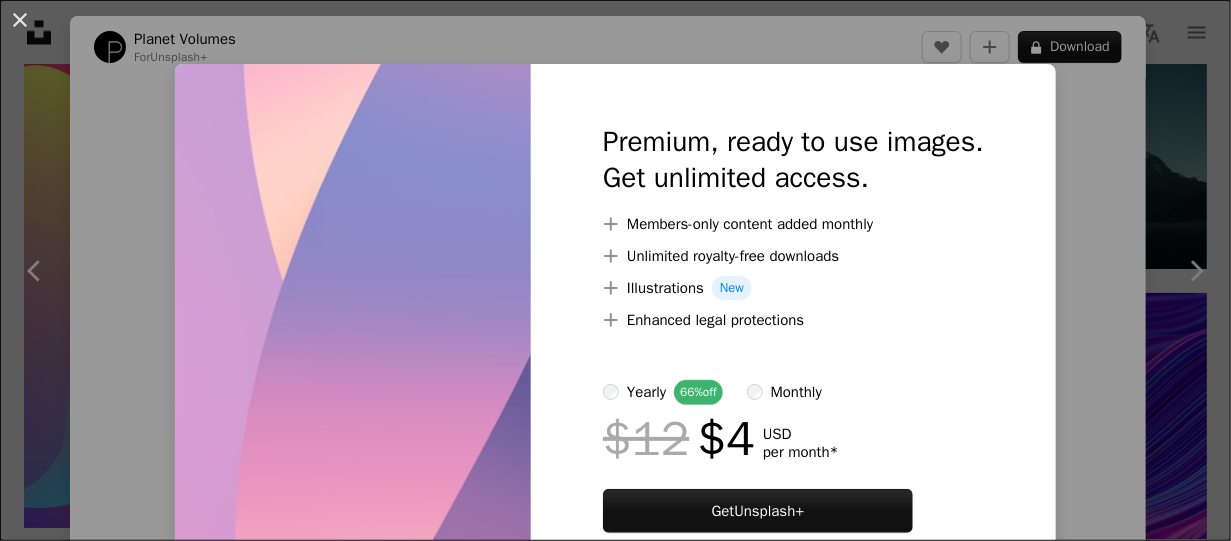 click on "An X shape Premium, ready to use images. Get unlimited access. A plus sign Members-only content added monthly A plus sign Unlimited royalty-free downloads A plus sign Illustrations  New A plus sign Enhanced legal protections yearly 66%  off monthly $12   $4 USD per month * Get  Unsplash+ * When paid annually, billed upfront  $48 Taxes where applicable. Renews automatically. Cancel anytime." at bounding box center (615, 270) 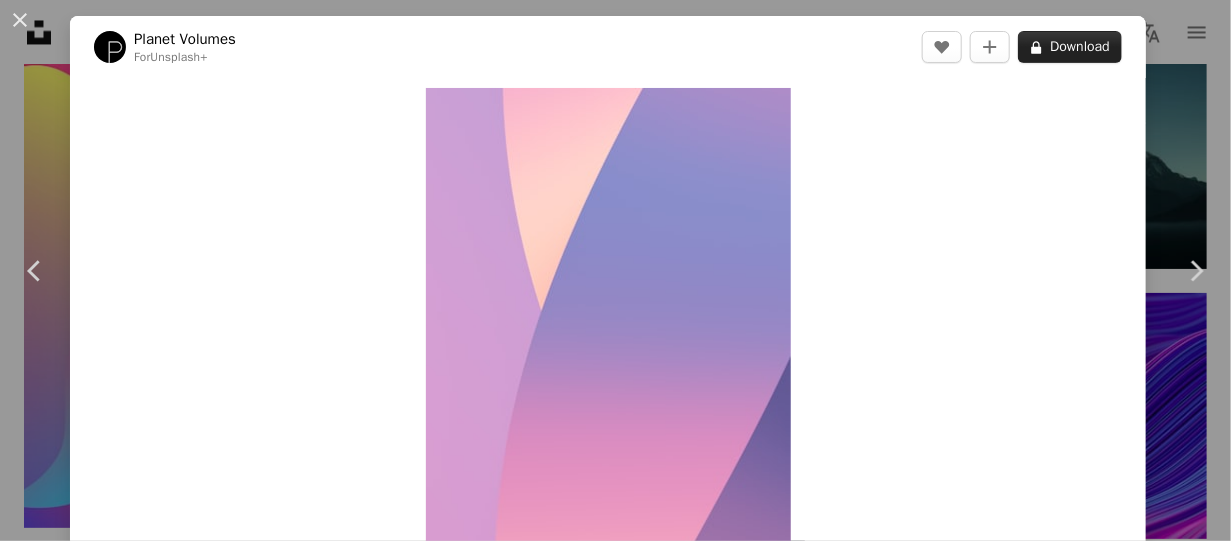 click on "A lock Download" at bounding box center [1070, 47] 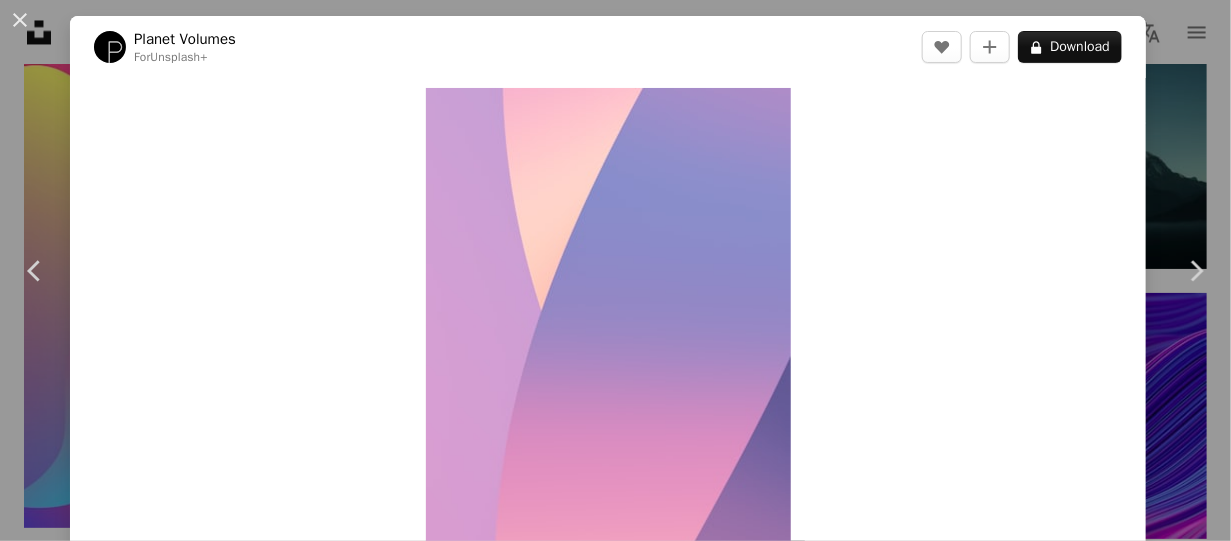 click on "An X shape Premium, ready to use images. Get unlimited access. A plus sign Members-only content added monthly A plus sign Unlimited royalty-free downloads A plus sign Illustrations  New A plus sign Enhanced legal protections yearly 66%  off monthly $12   $4 USD per month * Get  Unsplash+ * When paid annually, billed upfront  $48 Taxes where applicable. Renews automatically. Cancel anytime." at bounding box center (615, 2757) 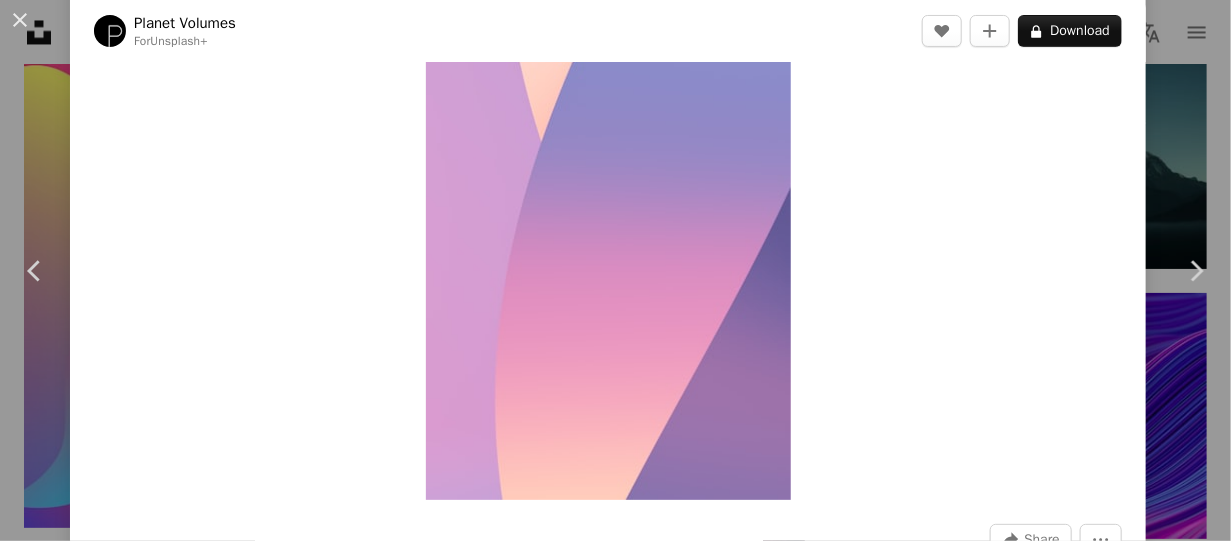 scroll, scrollTop: 200, scrollLeft: 0, axis: vertical 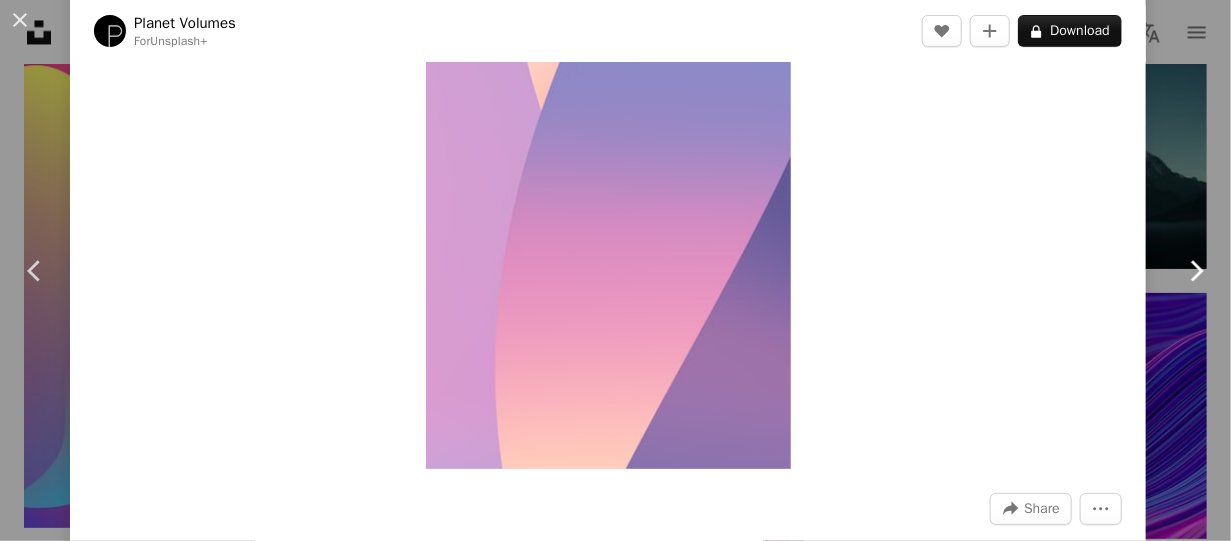 click 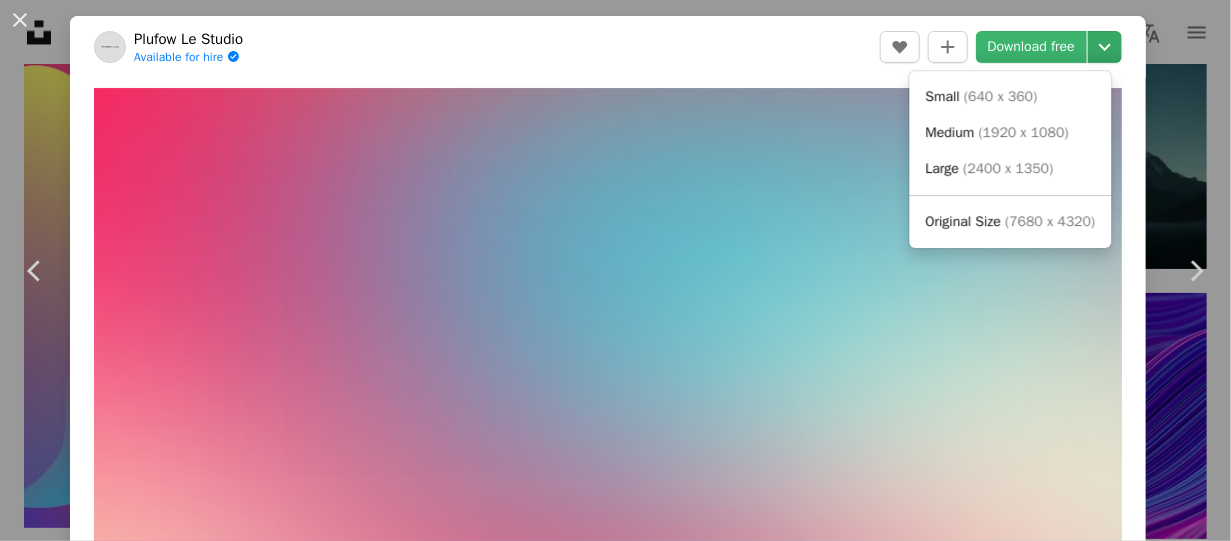 click on "Chevron down" 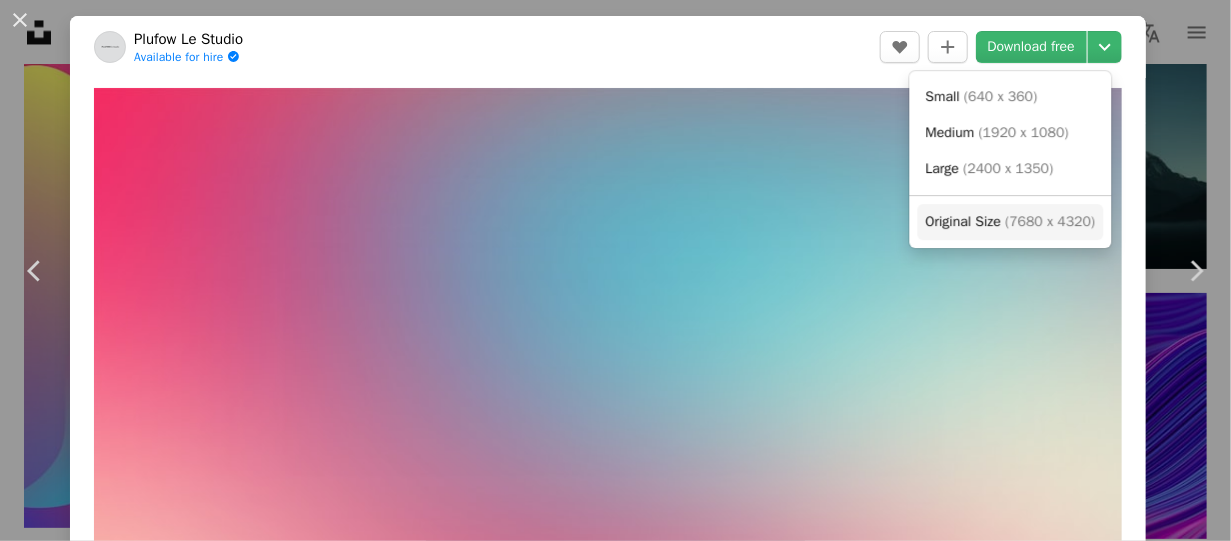 click on "( 7680 x 4320 )" at bounding box center [1050, 221] 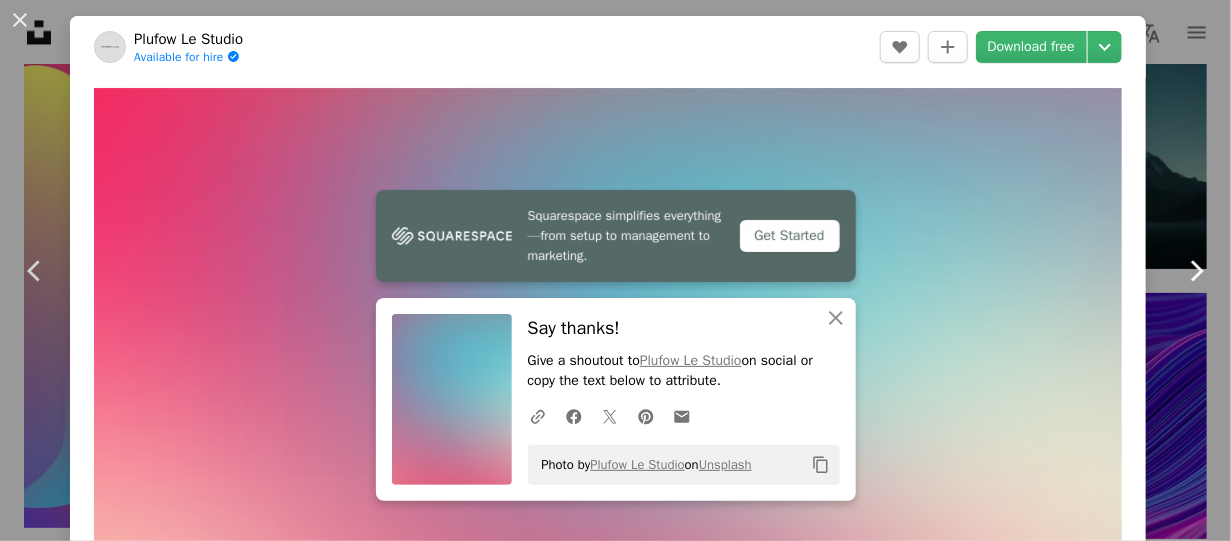 click on "Chevron right" 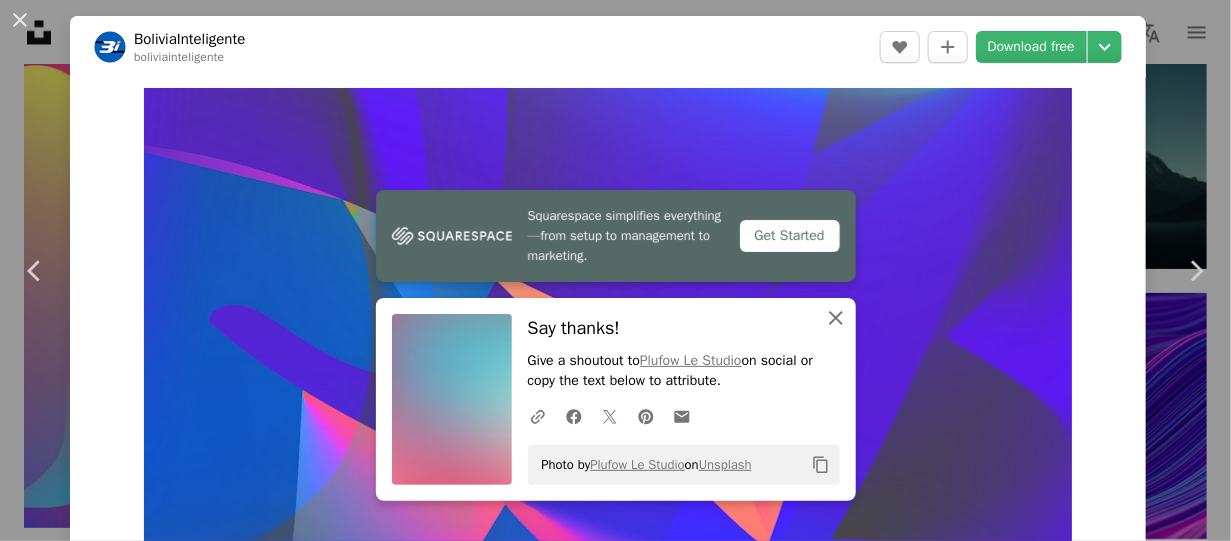 click on "An X shape" 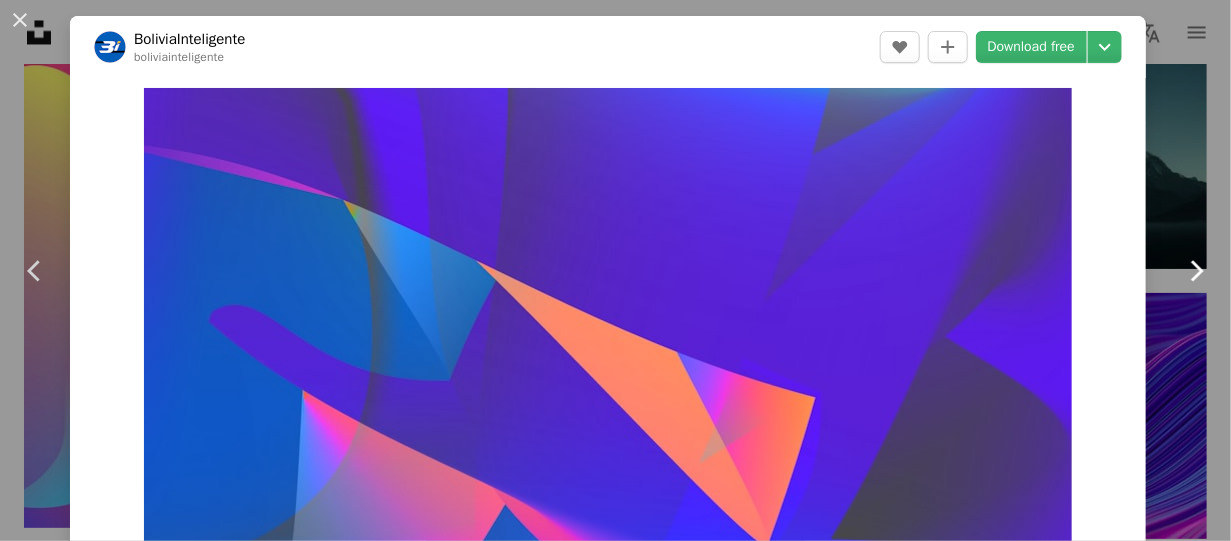 click 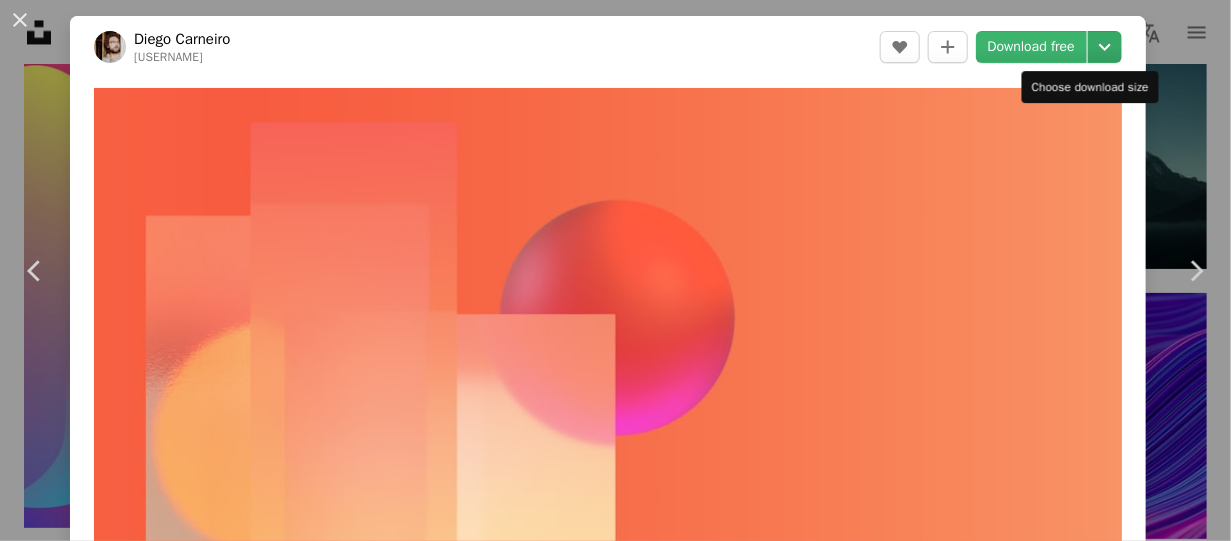 click on "Chevron down" 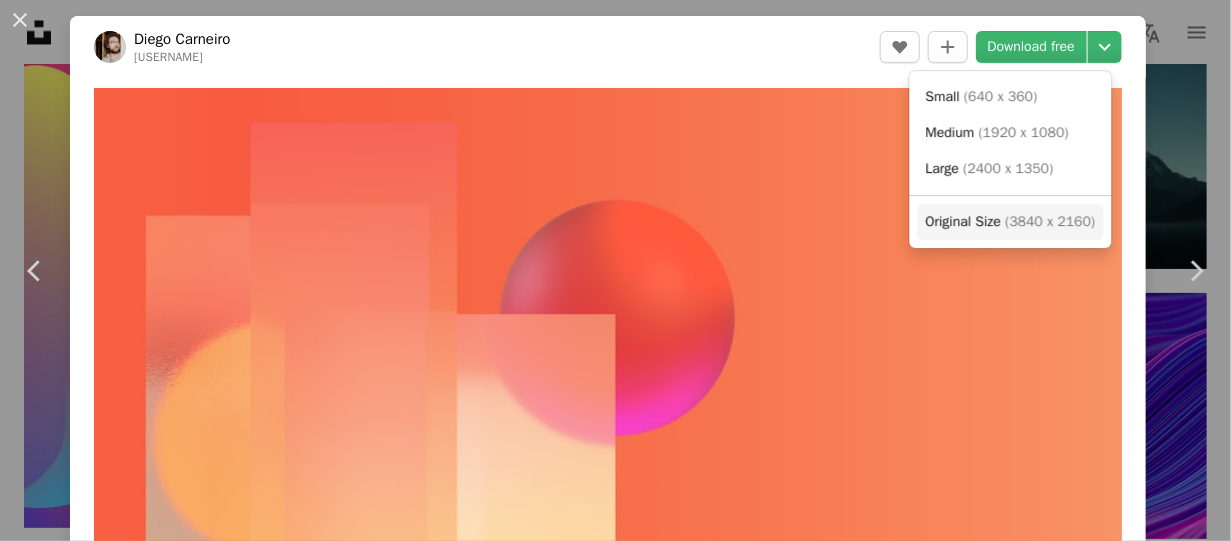 click on "Original Size" at bounding box center (963, 221) 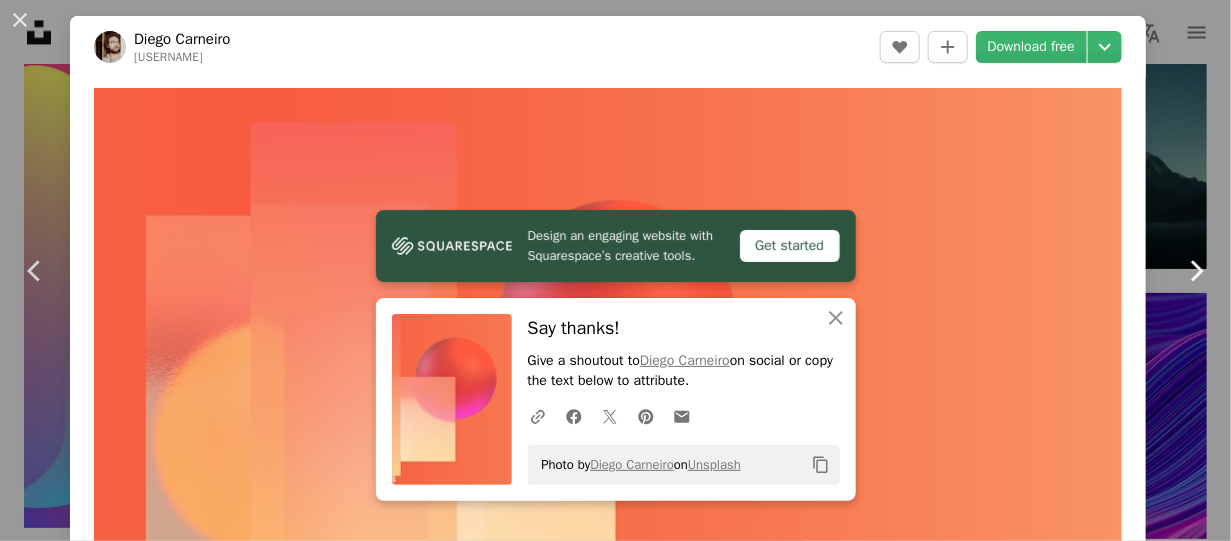 click on "Chevron right" 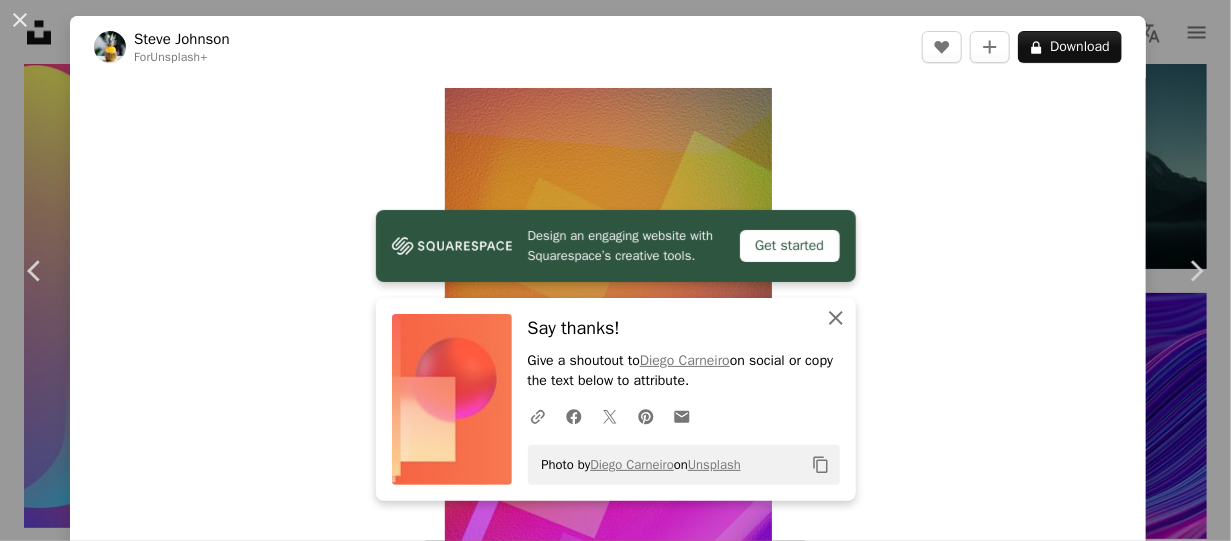 click on "An X shape" 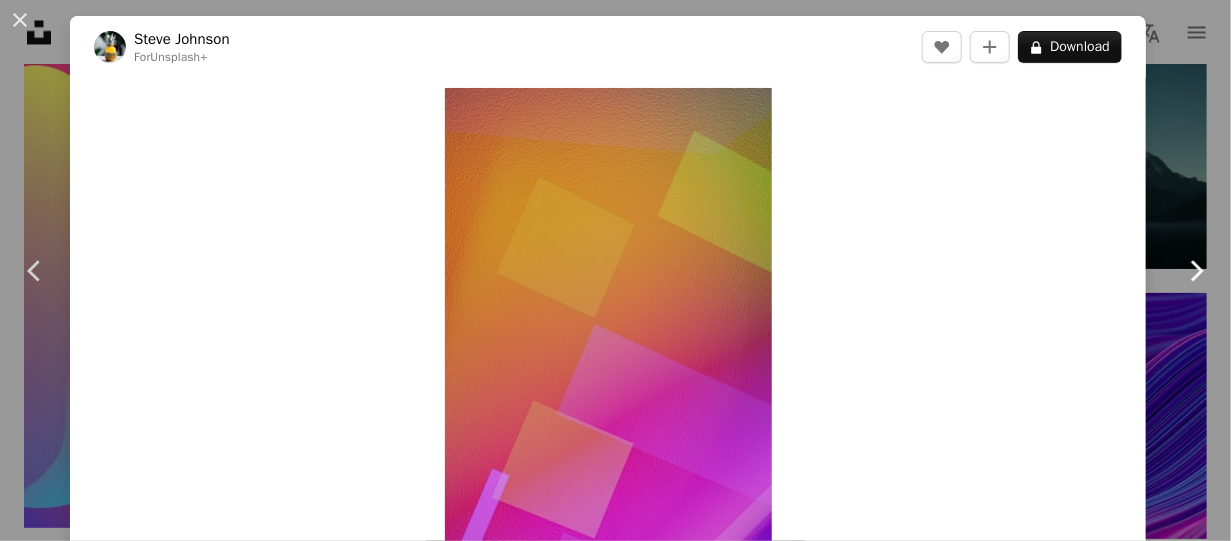 click 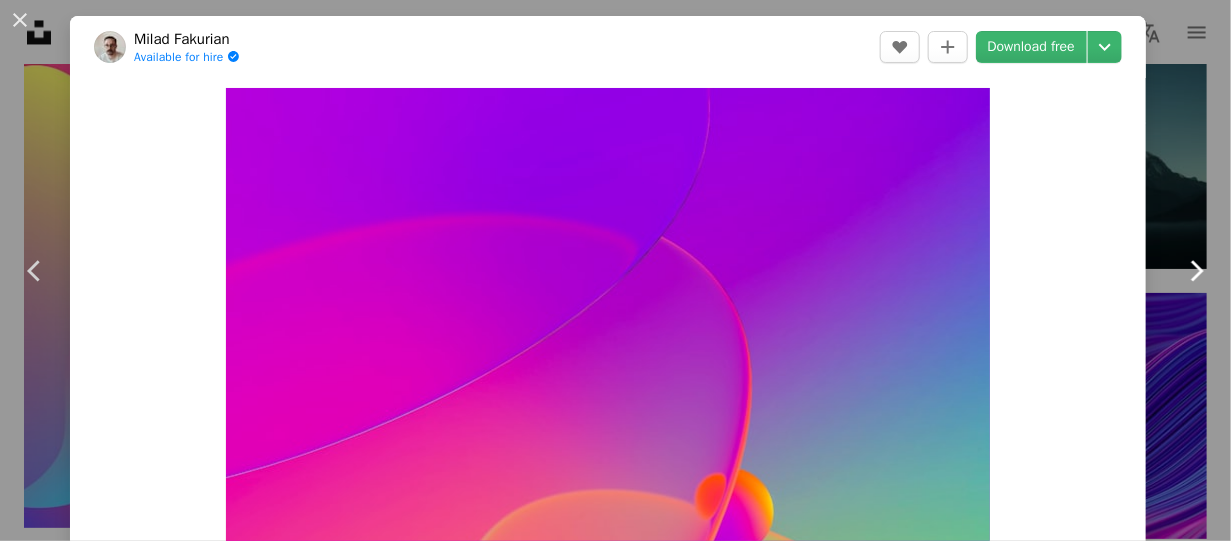 click on "Chevron right" 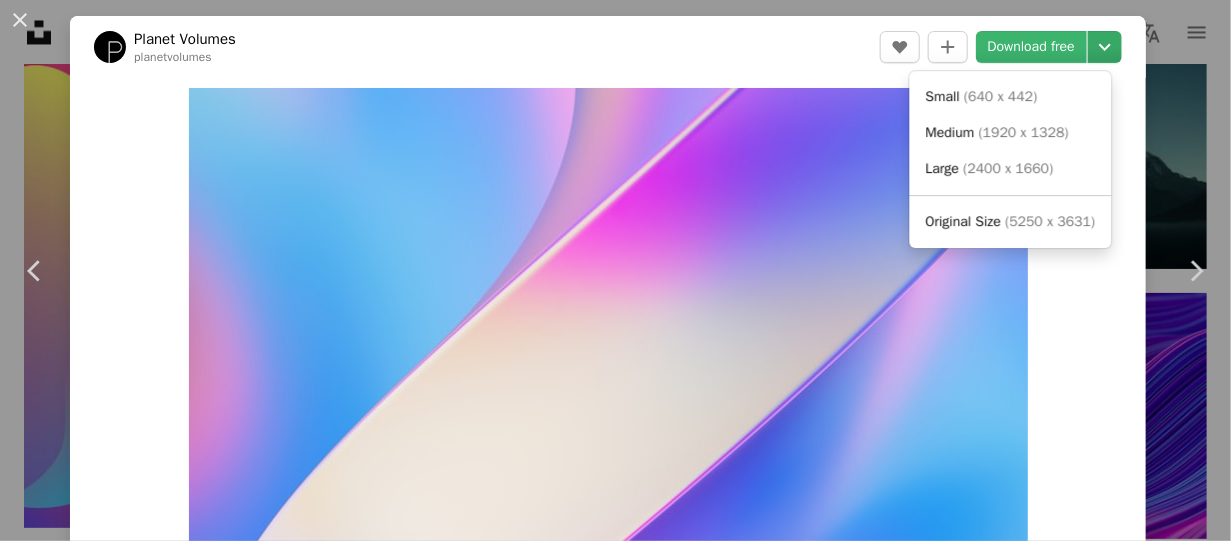 click on "Chevron down" 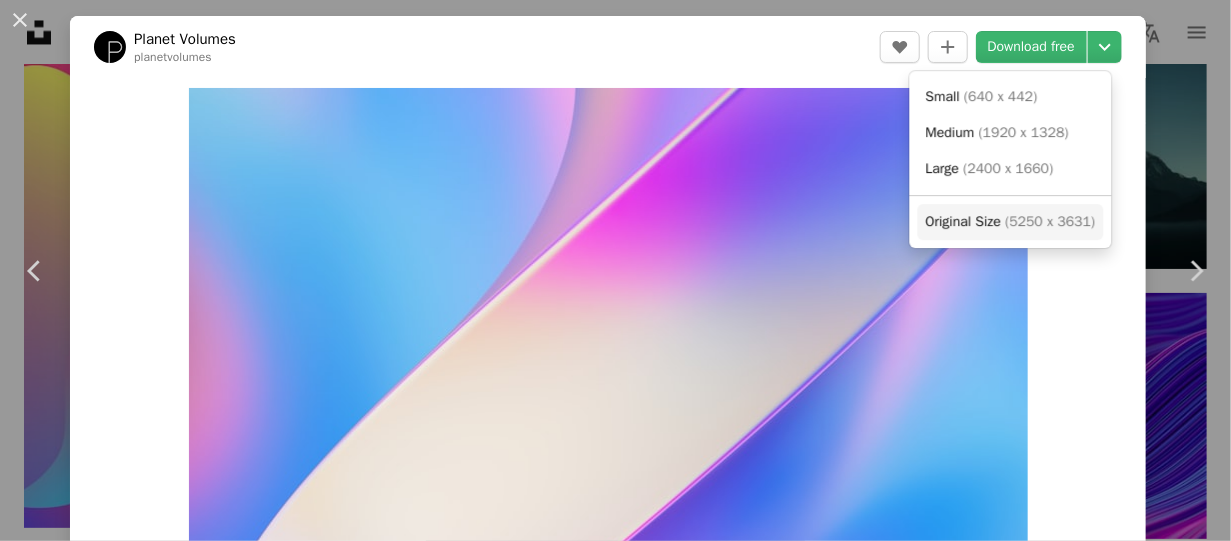 click on "Original Size   ( 5250 x 3631 )" at bounding box center (1011, 222) 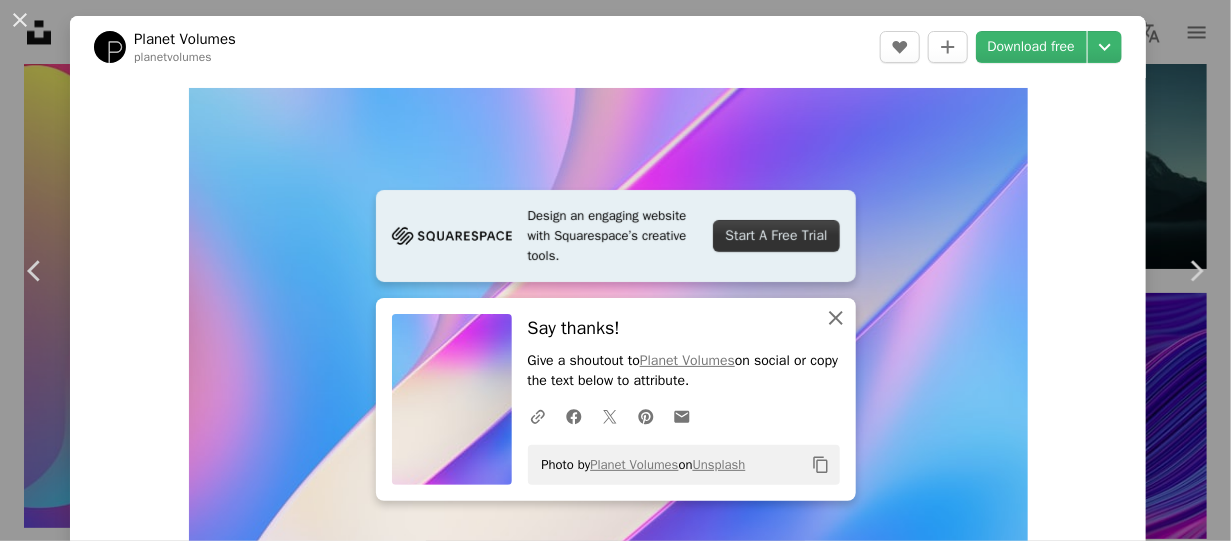 click 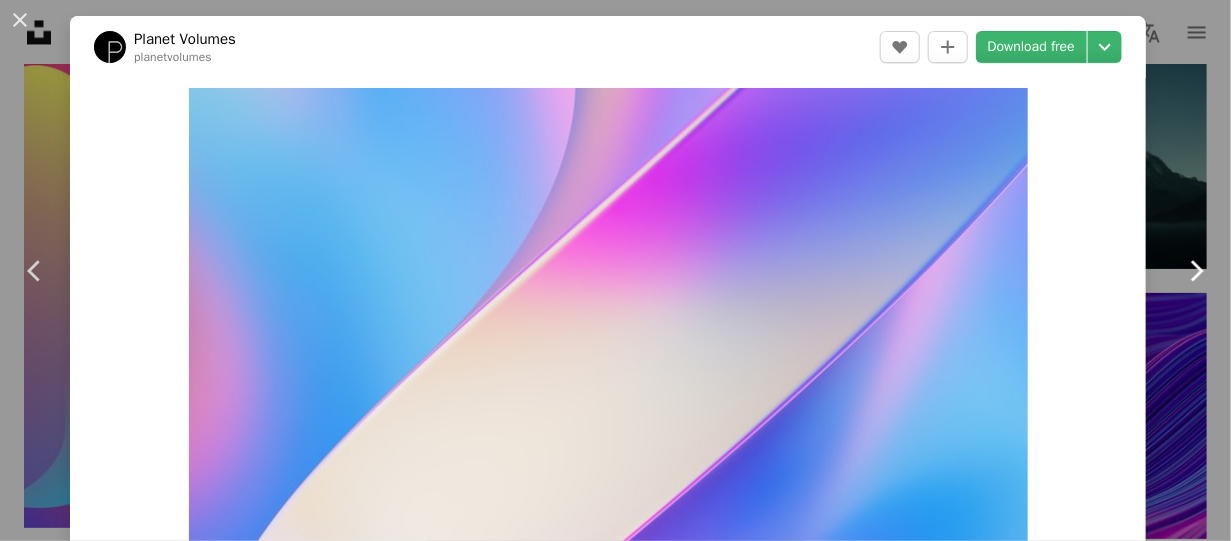 click 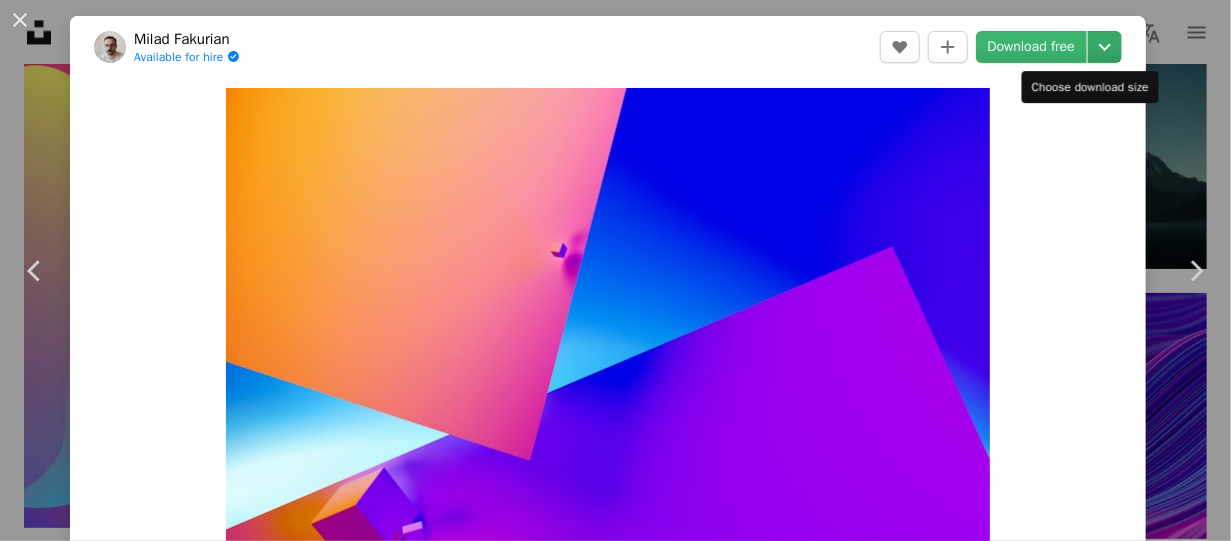click on "Chevron down" 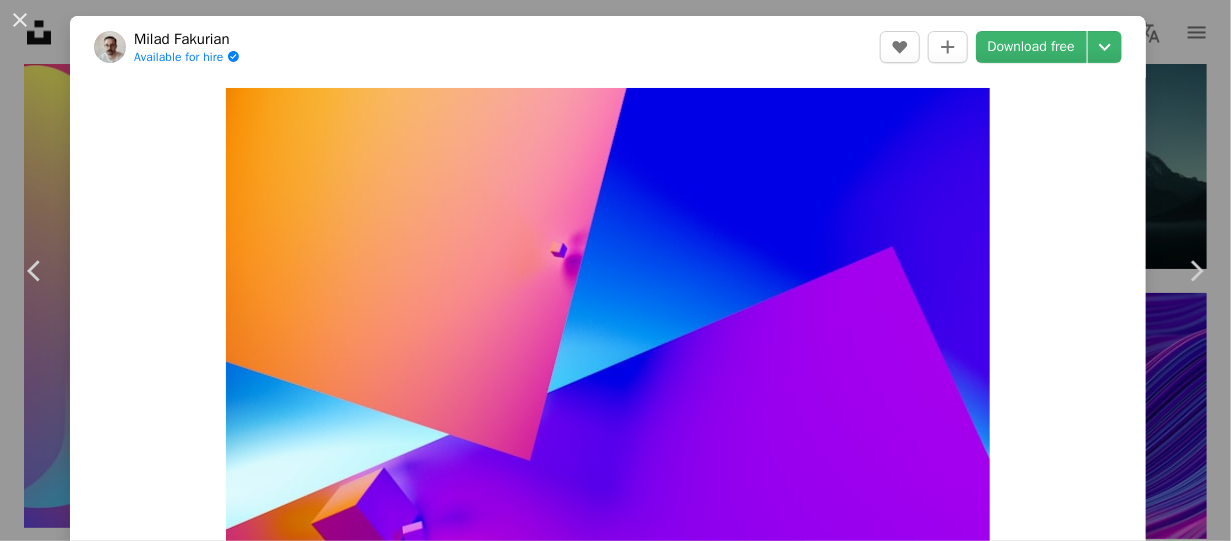 click on "An X shape Chevron left Chevron right [FIRST] [LAST] Available for hire A checkmark inside of a circle A heart A plus sign Download free Chevron down Zoom in Views 11,928,386 Downloads 90,545 Featured in 3D Renders , Experimental A forward-right arrow Share Info icon Info More Actions A map marker [BUSINESS_NAME], [STREET], [CITY], [STATE], [COUNTRY] Calendar outlined Published on [MONTH] [NUMBER], [YEAR] Safety Free to use under the Unsplash License digital image render experimental wallpaper background abstract texture art light purple usa lighting graphics Free pictures Browse premium related images on iStock | Save 20% with code UNSPLASH20 View more on iStock ↗ Related images A heart A plus sign [FIRST] [LAST] For Unsplash+ A lock Download A heart A plus sign [FIRST] [LAST] Arrow pointing down Plus sign for Unsplash+ A heart A plus sign [FIRST] [LAST] For Unsplash+ A lock Download A heart A plus sign [FIRST] [LAST] A heart" at bounding box center (615, 270) 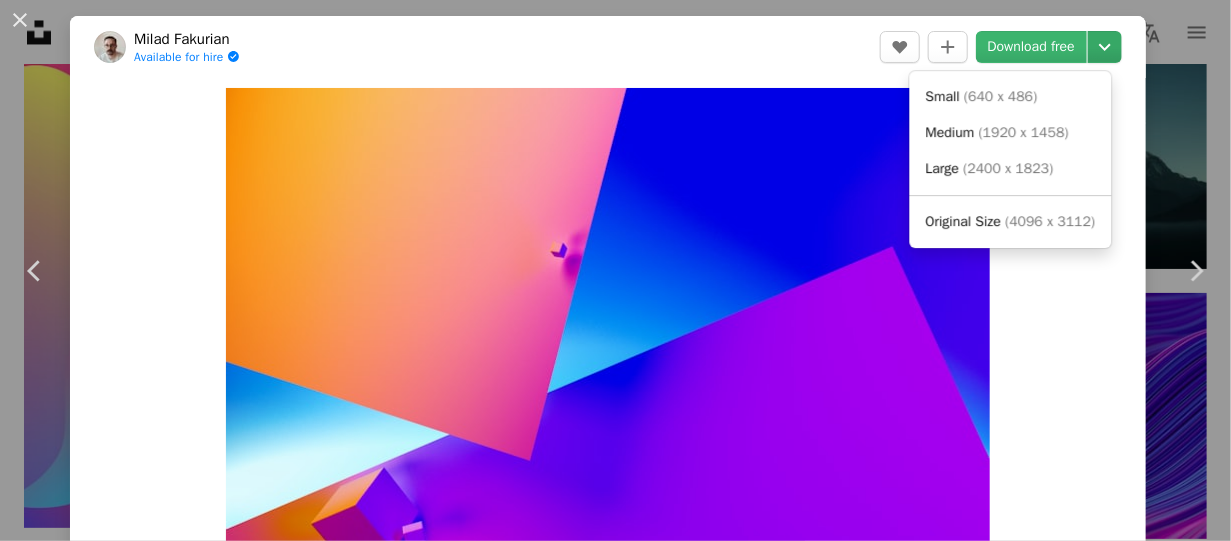 click on "Chevron down" 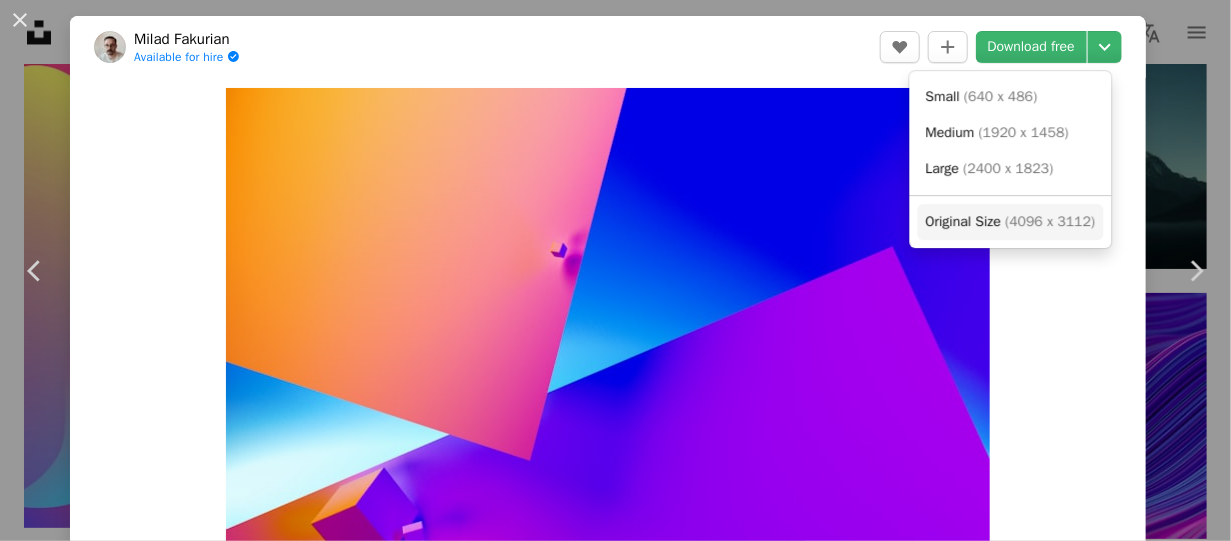 click on "( 4096 x 3112 )" at bounding box center (1050, 221) 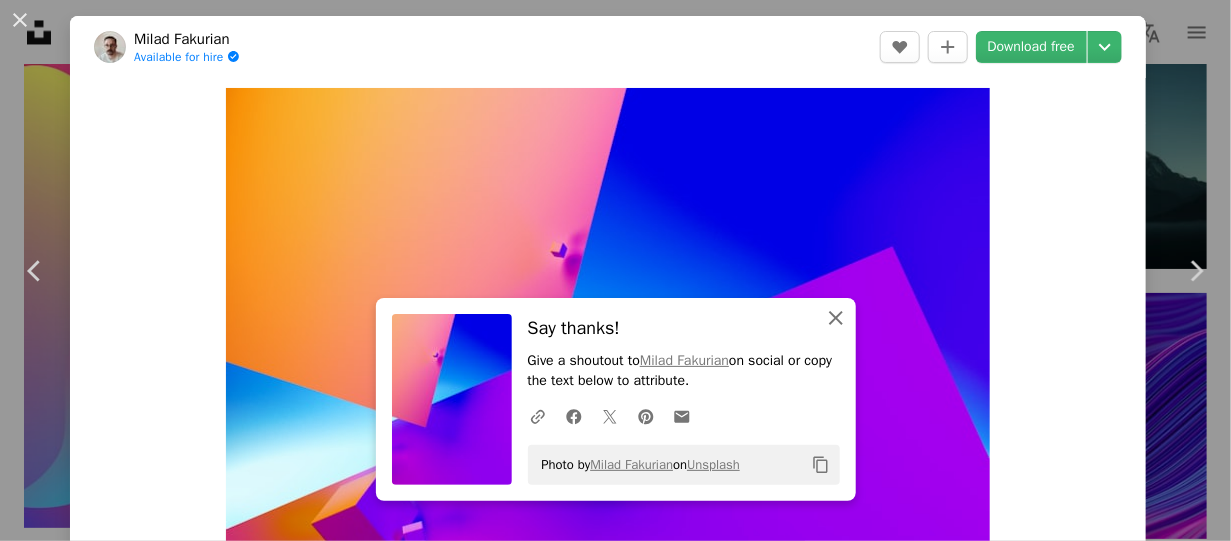 click on "An X shape" 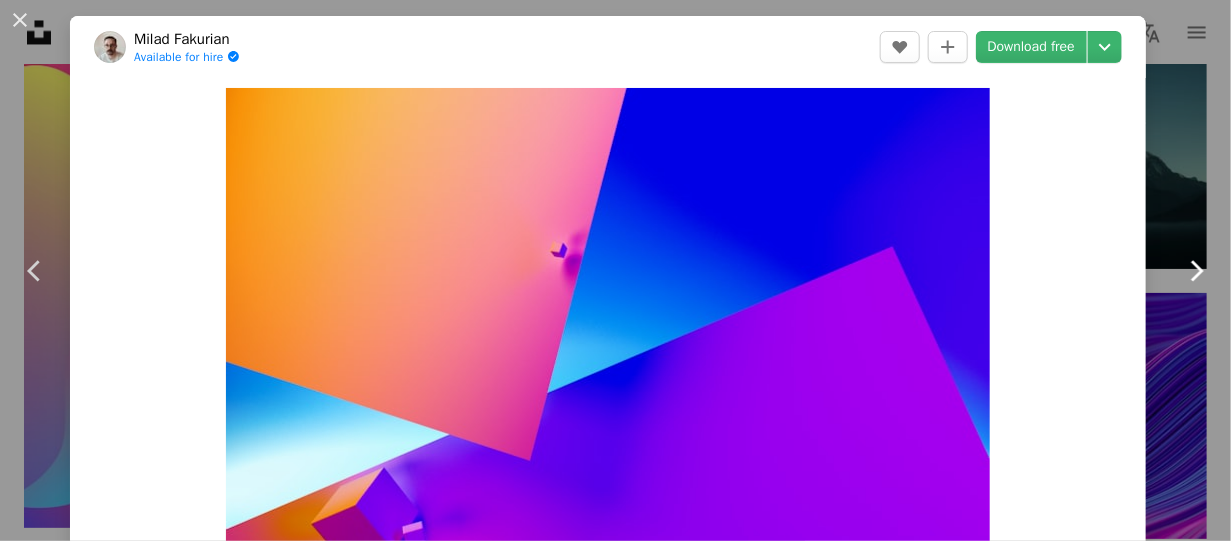 click on "Chevron right" 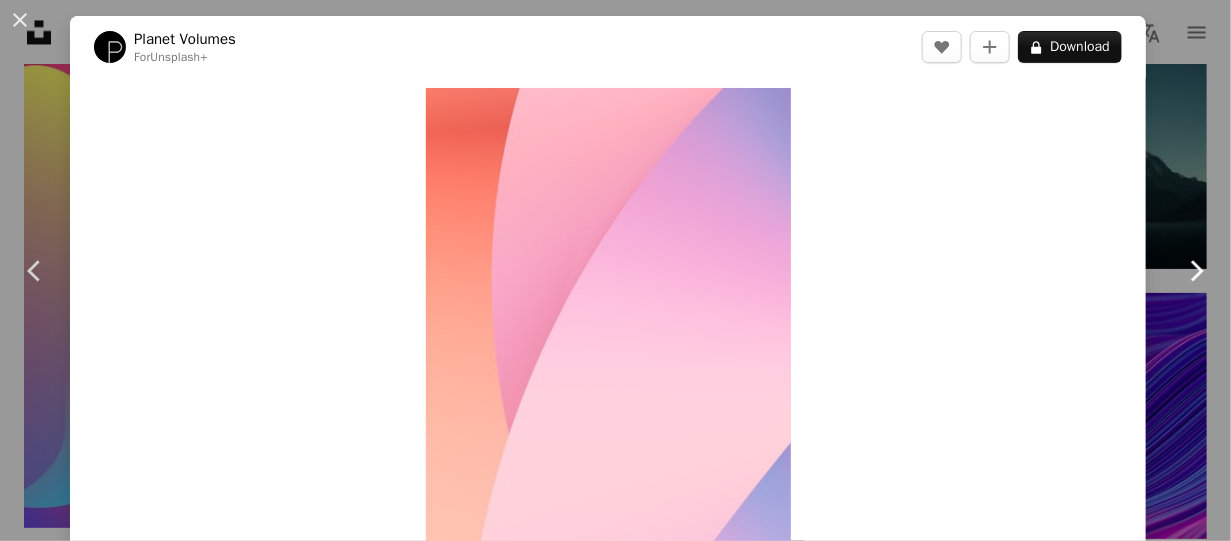 click on "Chevron right" 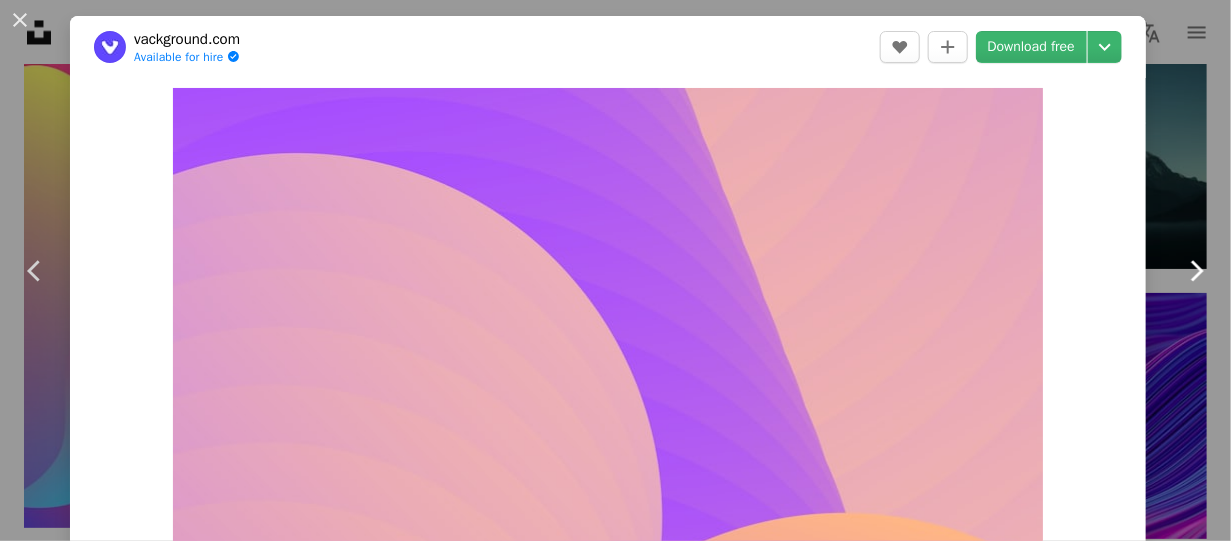 click on "Chevron right" 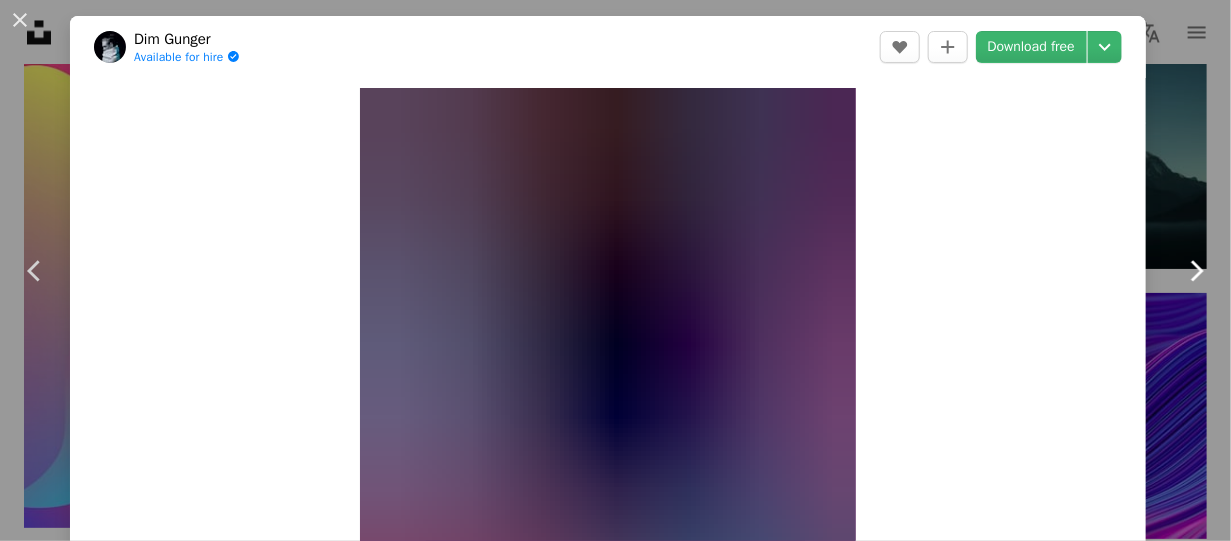 click on "Chevron right" 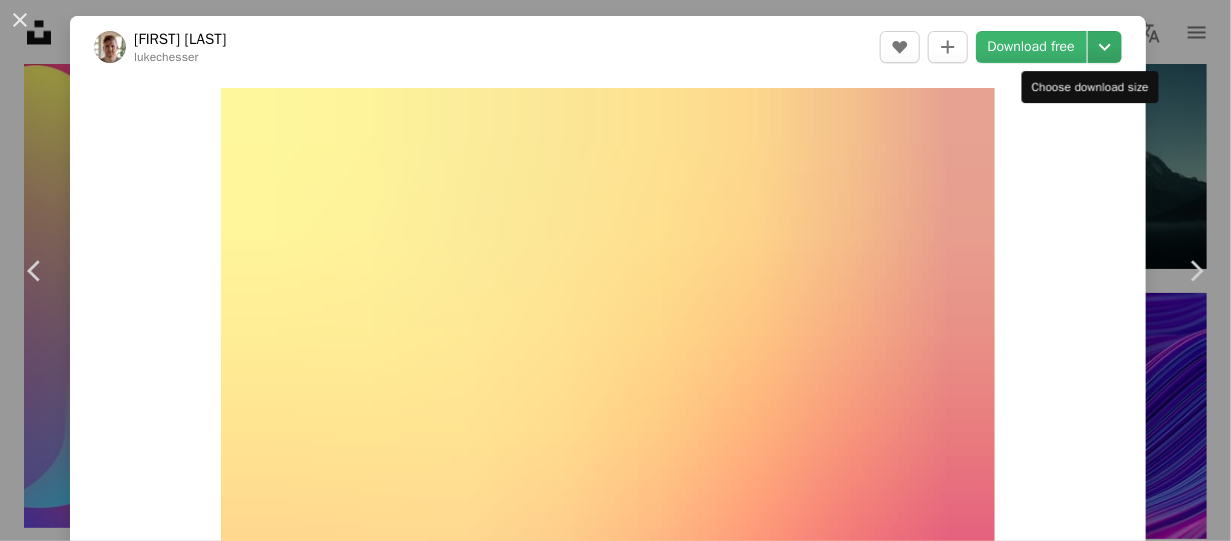 click on "Chevron down" 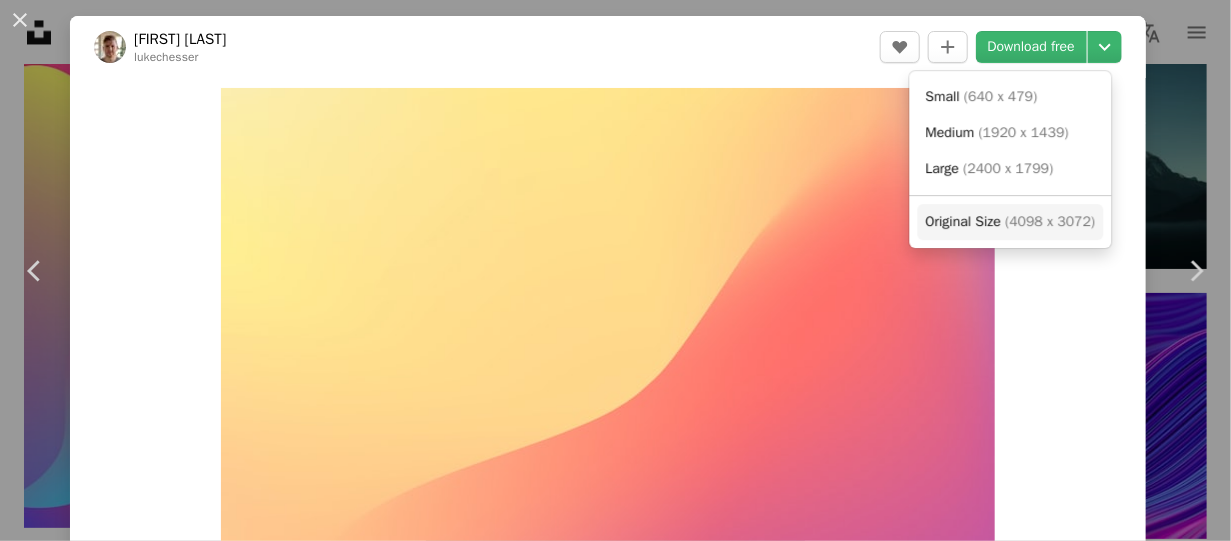 click on "( 4098 x 3072 )" at bounding box center [1050, 221] 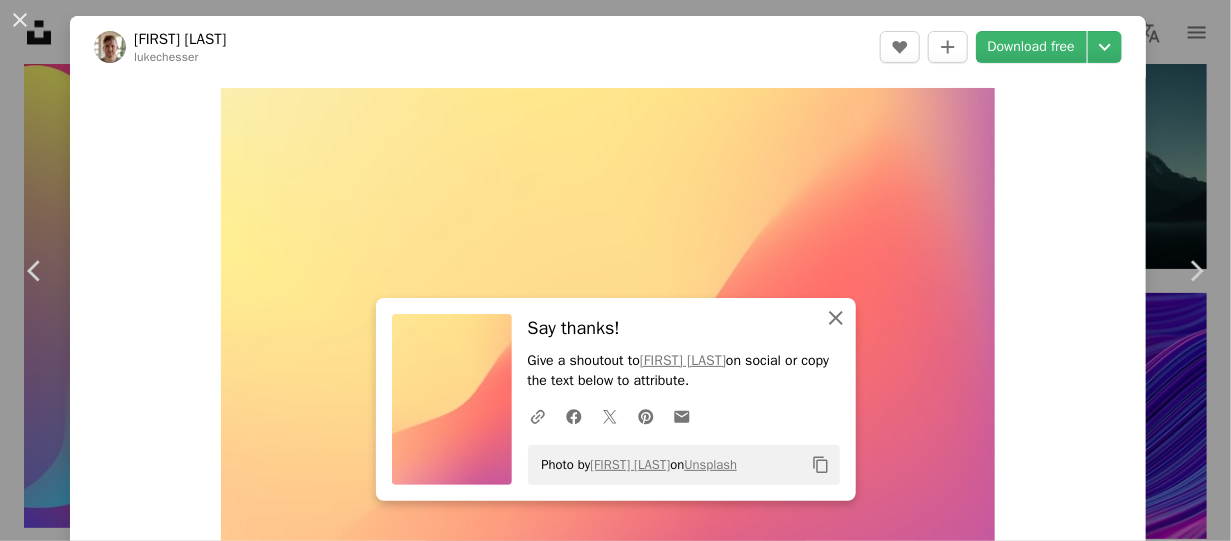 click on "An X shape" 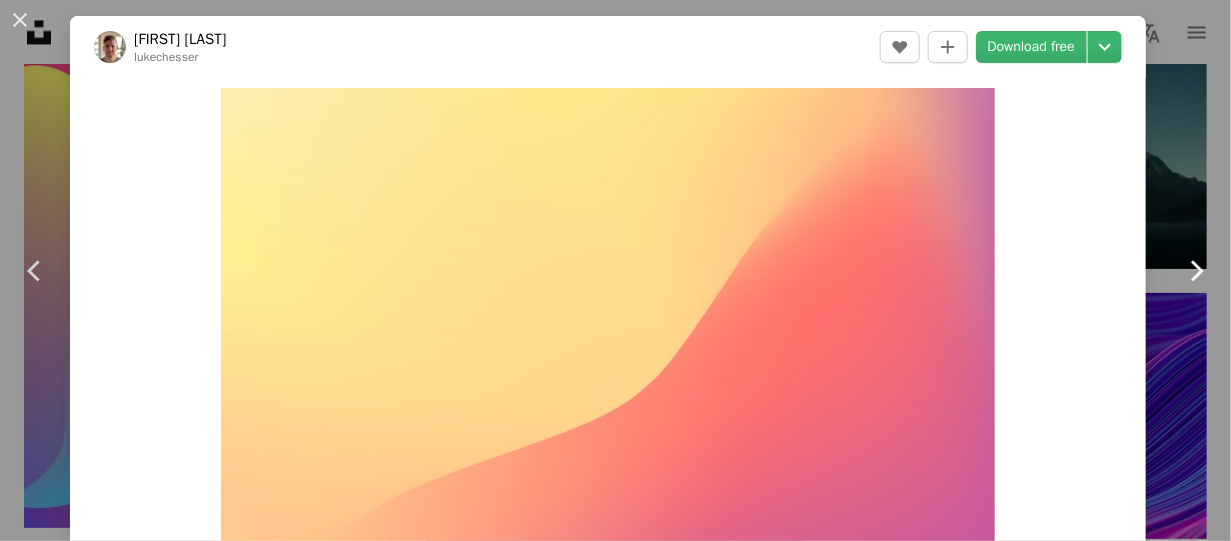 click on "Chevron right" 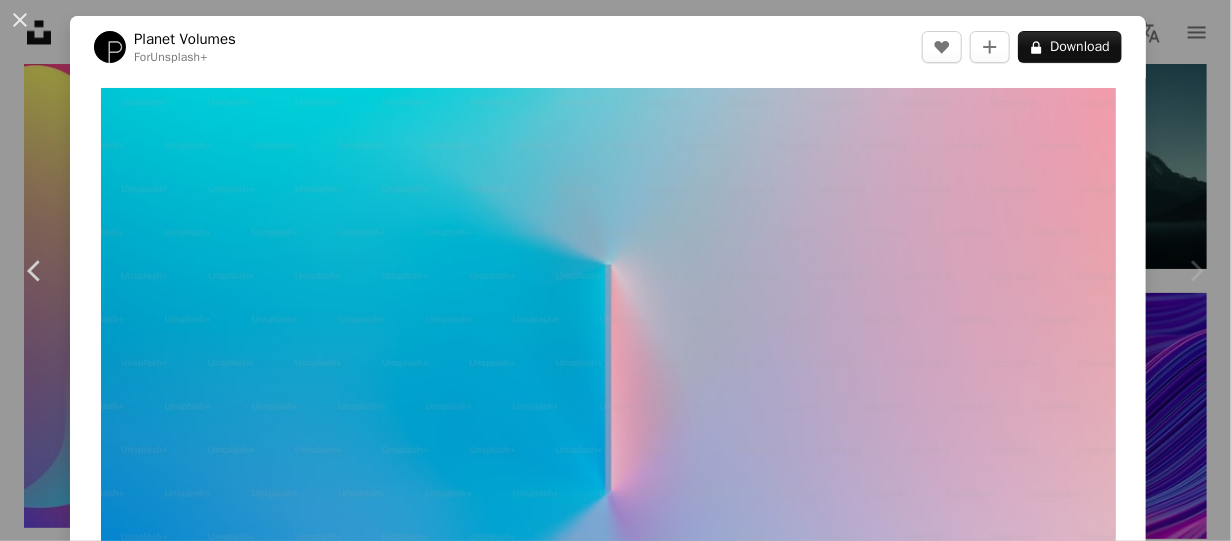 click 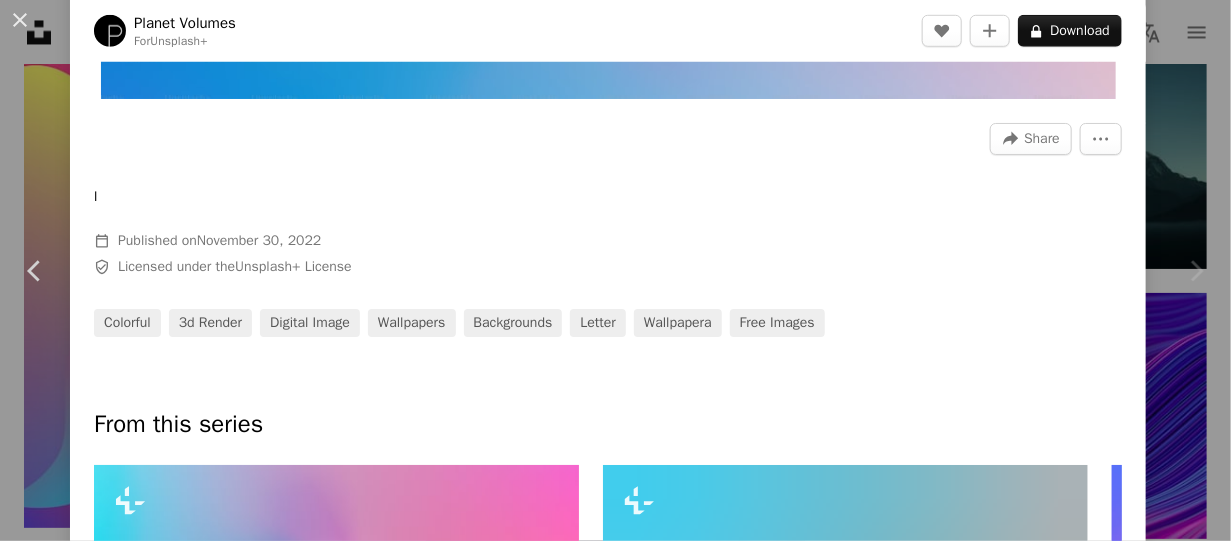 scroll, scrollTop: 600, scrollLeft: 0, axis: vertical 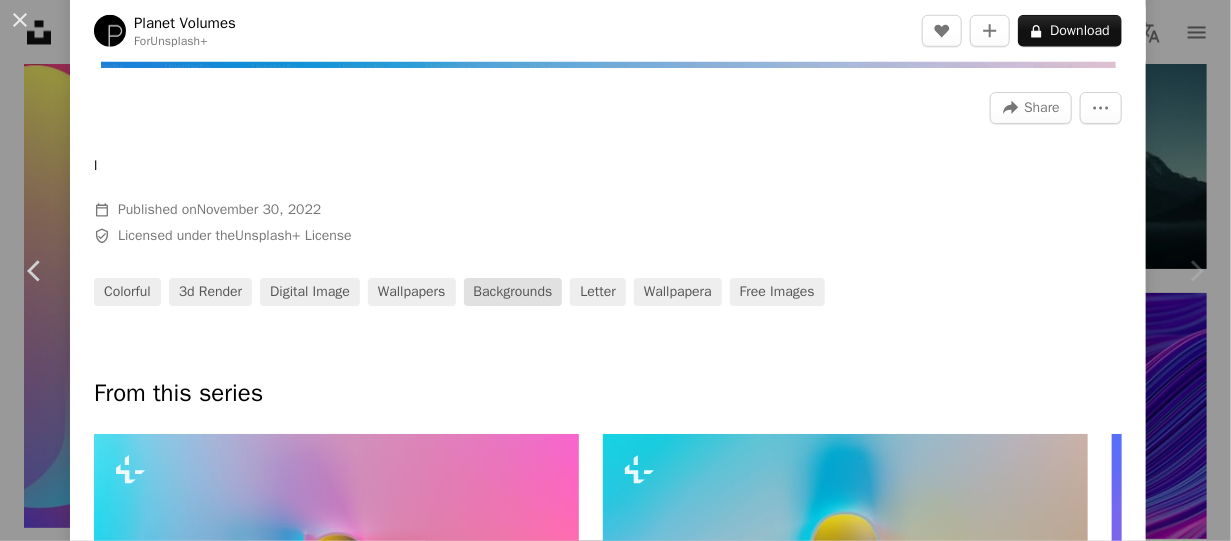 click on "backgrounds" at bounding box center (513, 292) 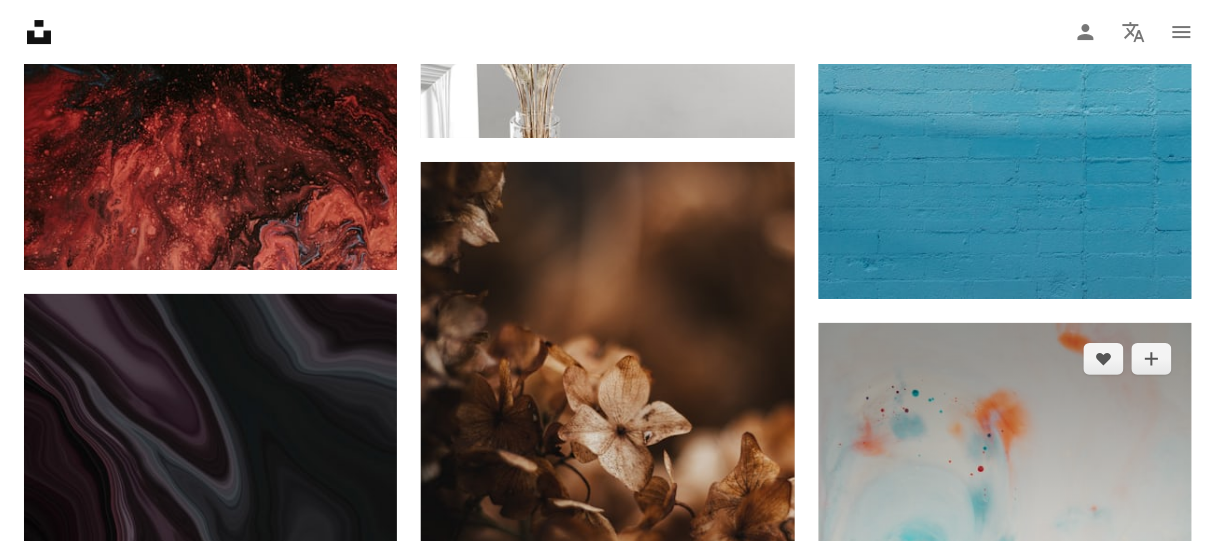 scroll, scrollTop: 1600, scrollLeft: 0, axis: vertical 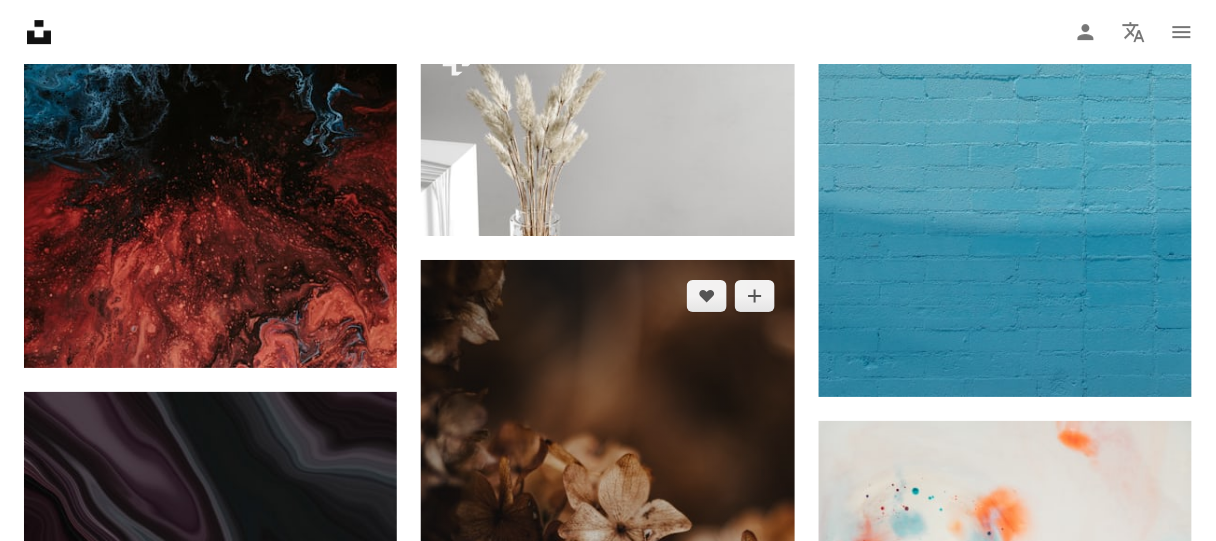 click at bounding box center (607, 540) 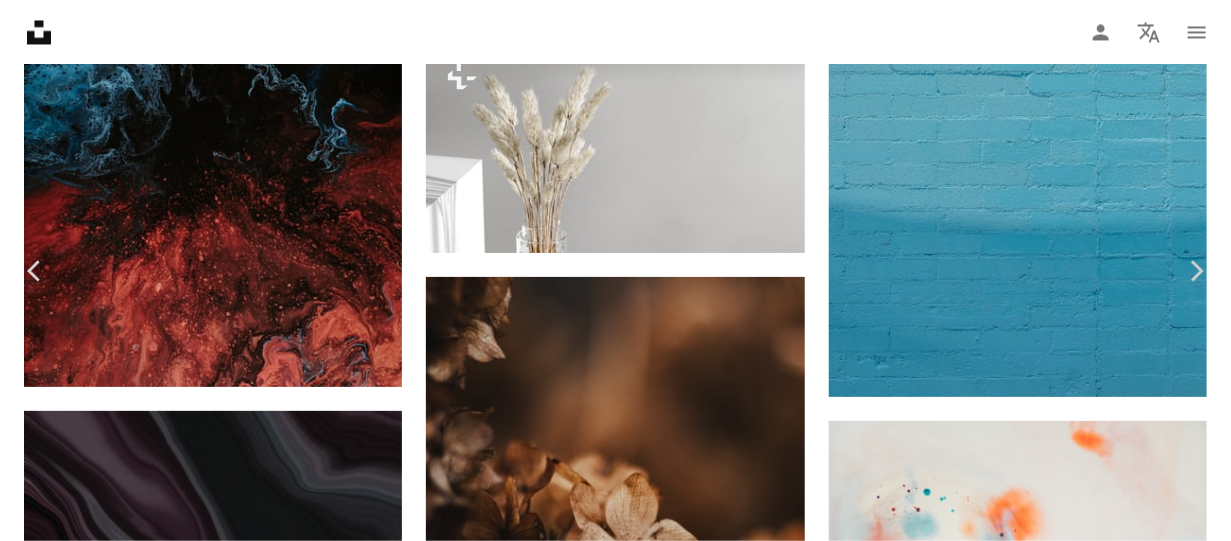 click 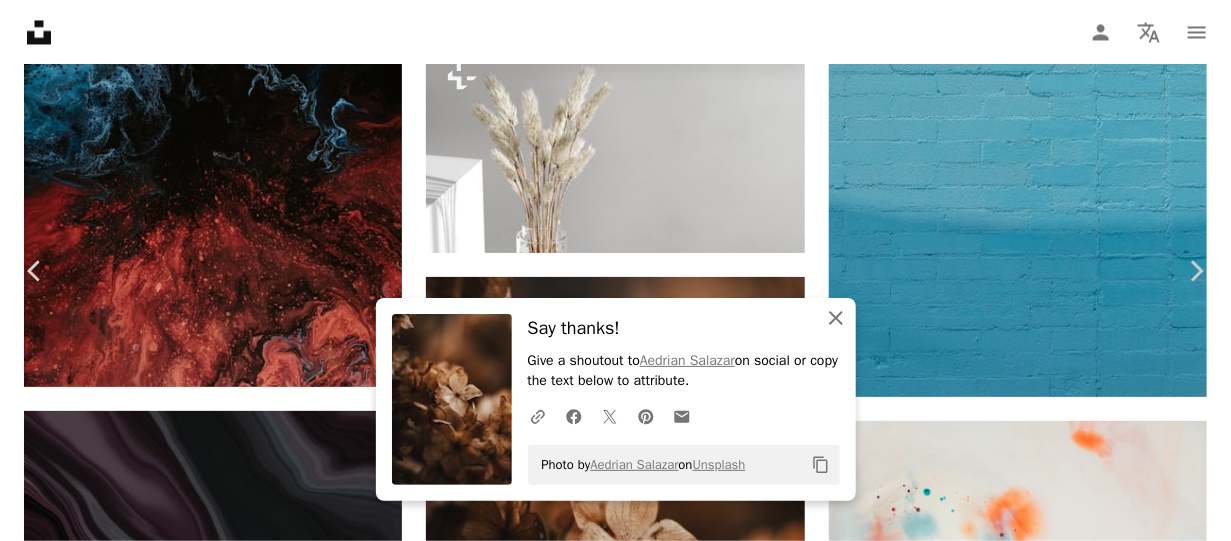 click on "An X shape" 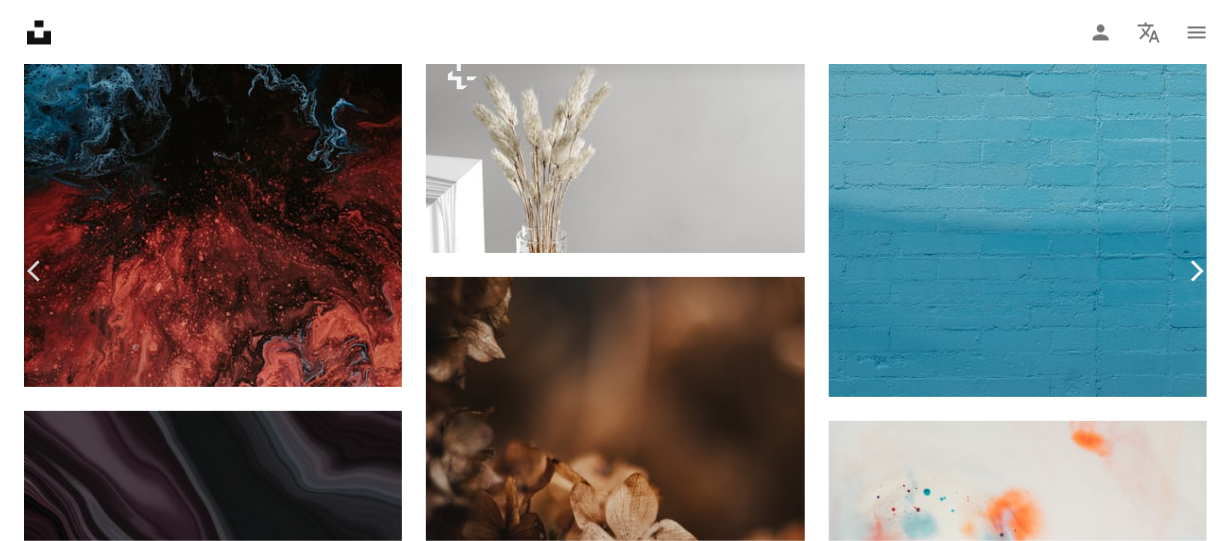 click on "Chevron right" 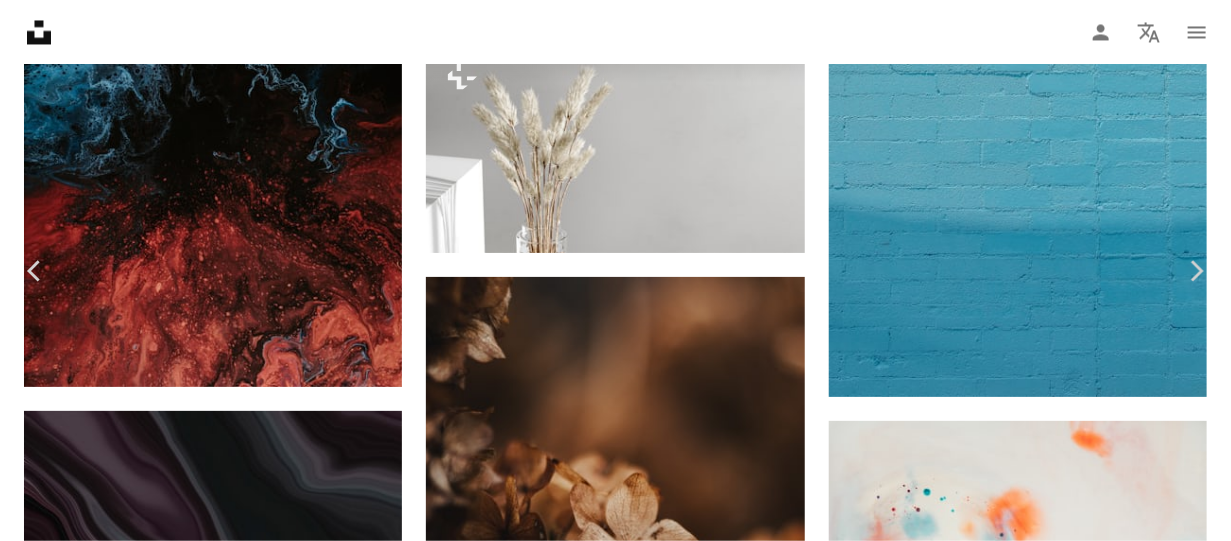 click on "Chevron down" 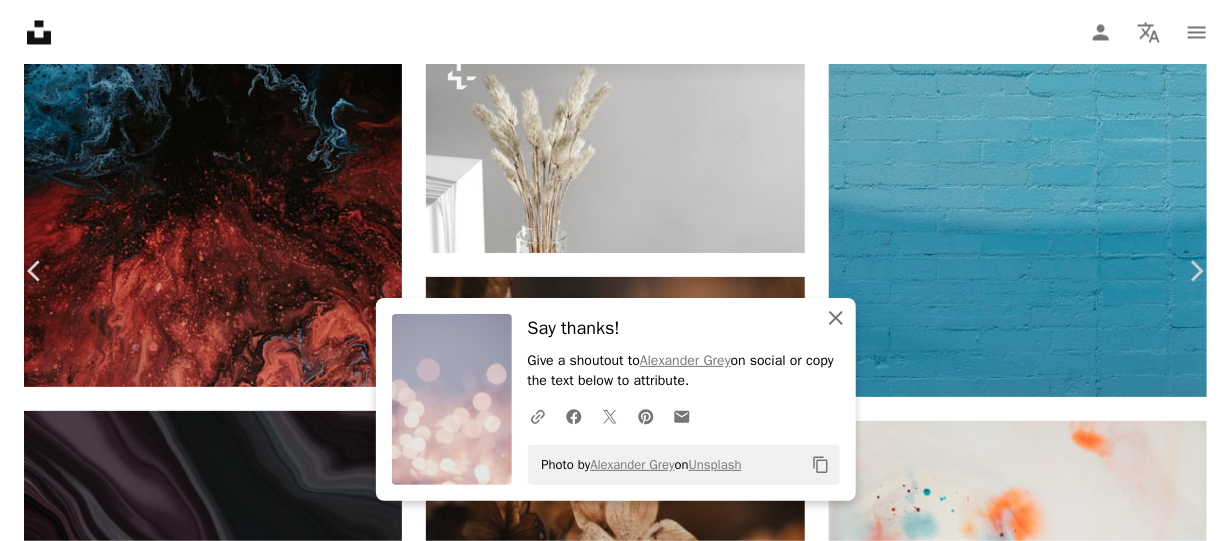 click on "An X shape" 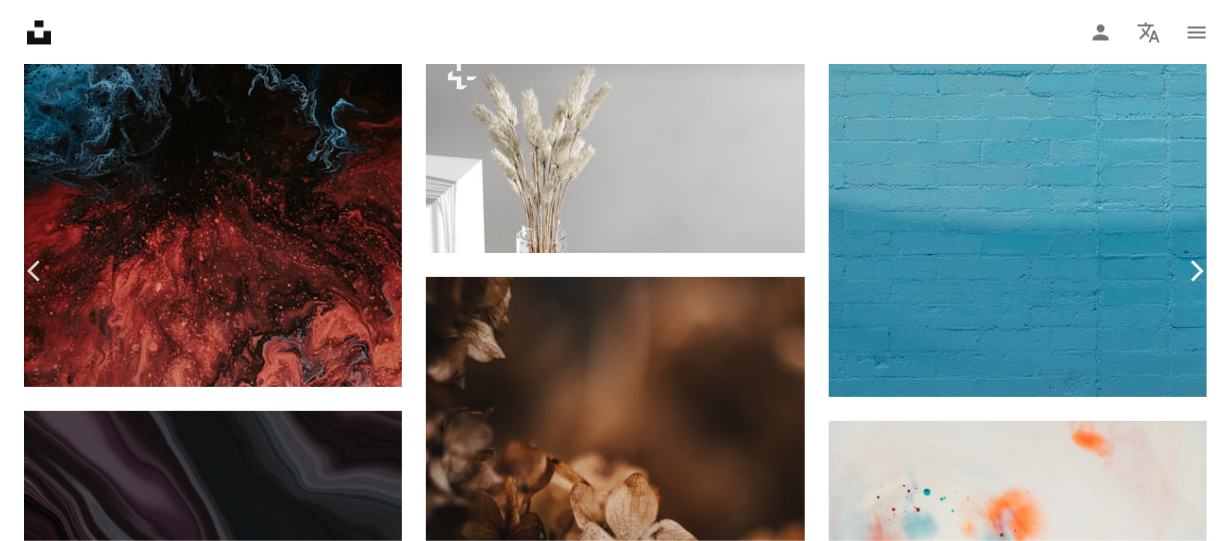 click 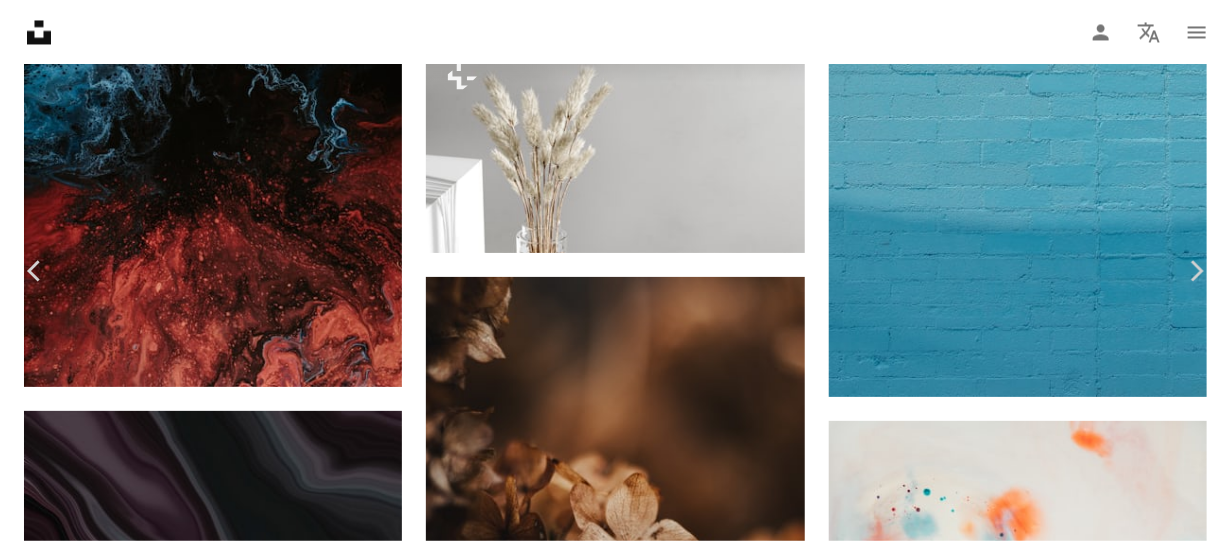 click on "Chevron down" 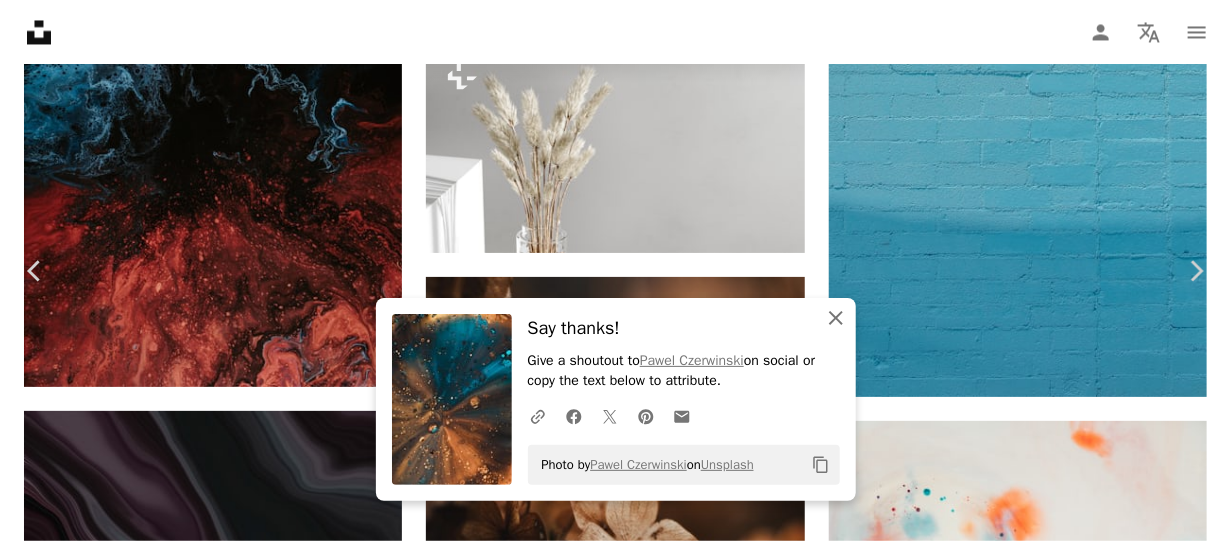 click on "An X shape" 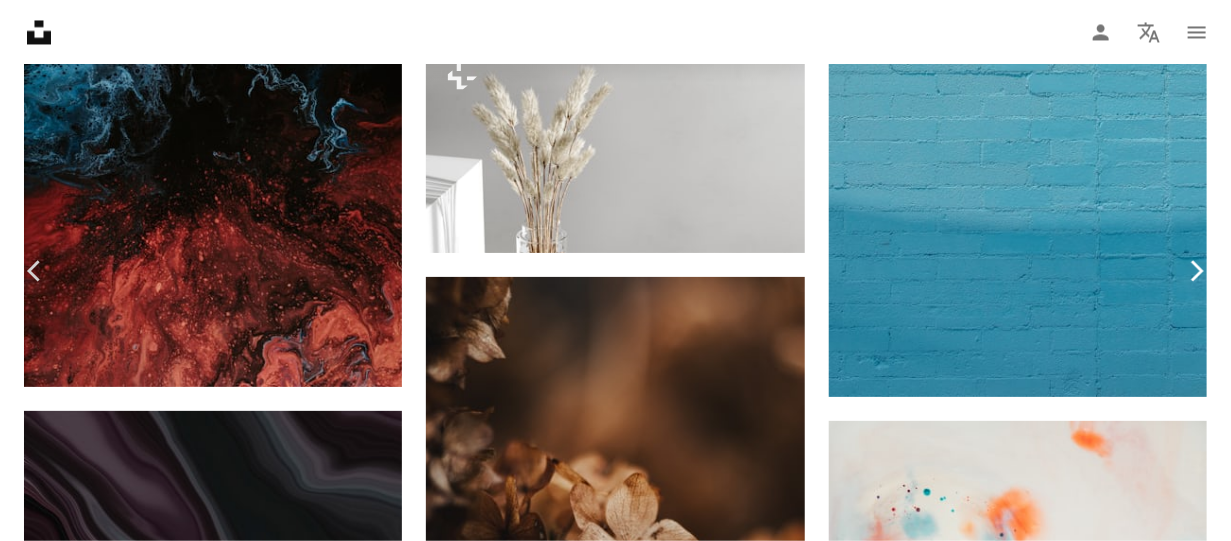 click on "Chevron right" 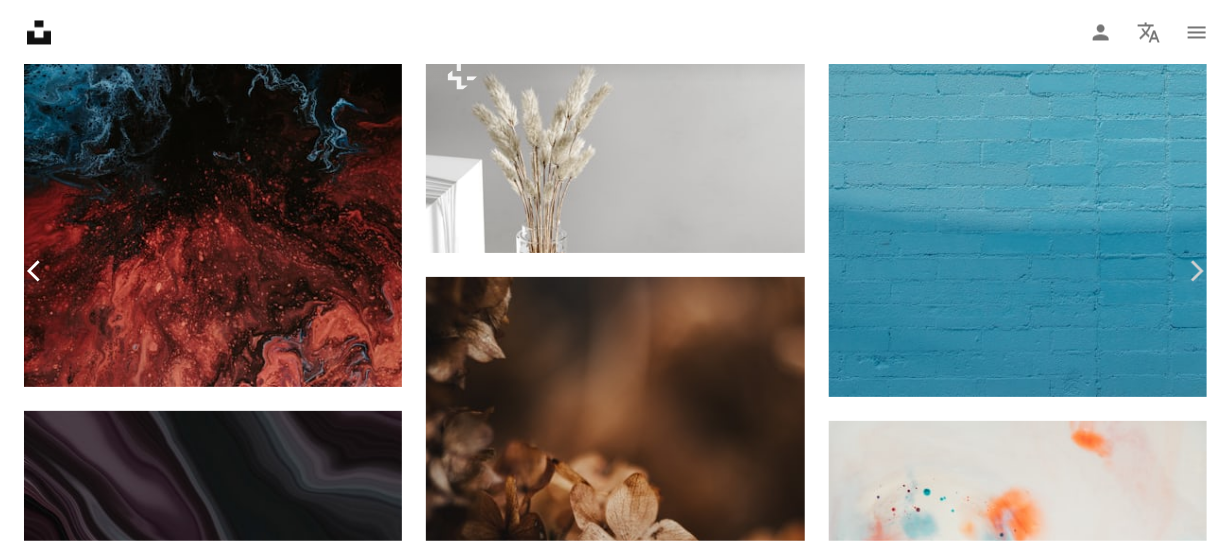 drag, startPoint x: 28, startPoint y: 271, endPoint x: 37, endPoint y: 266, distance: 10.29563 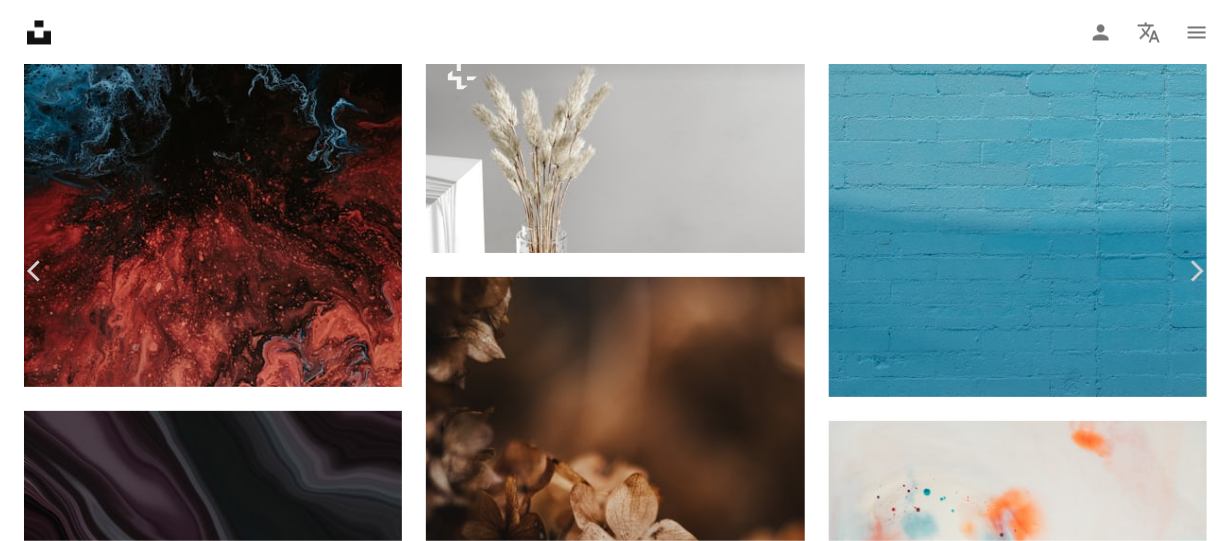 click on "Chevron down" 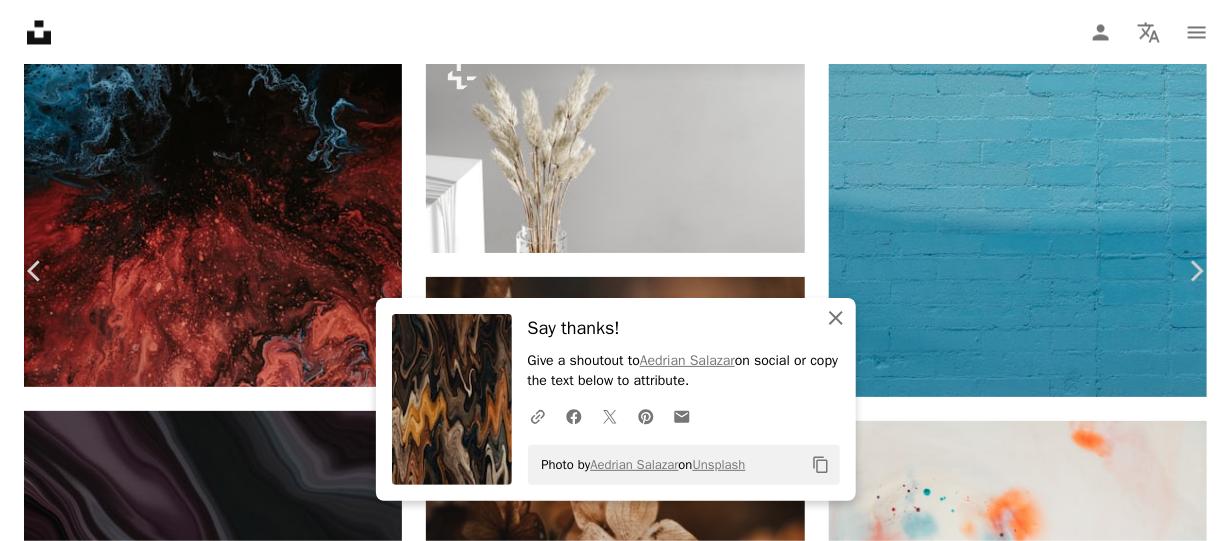 click on "An X shape" 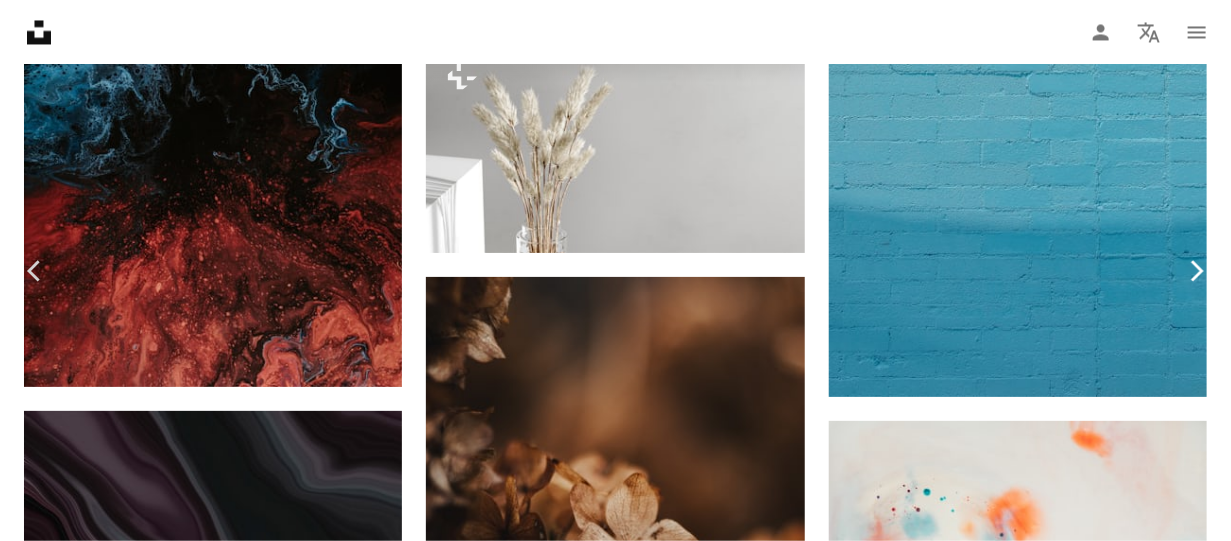 click 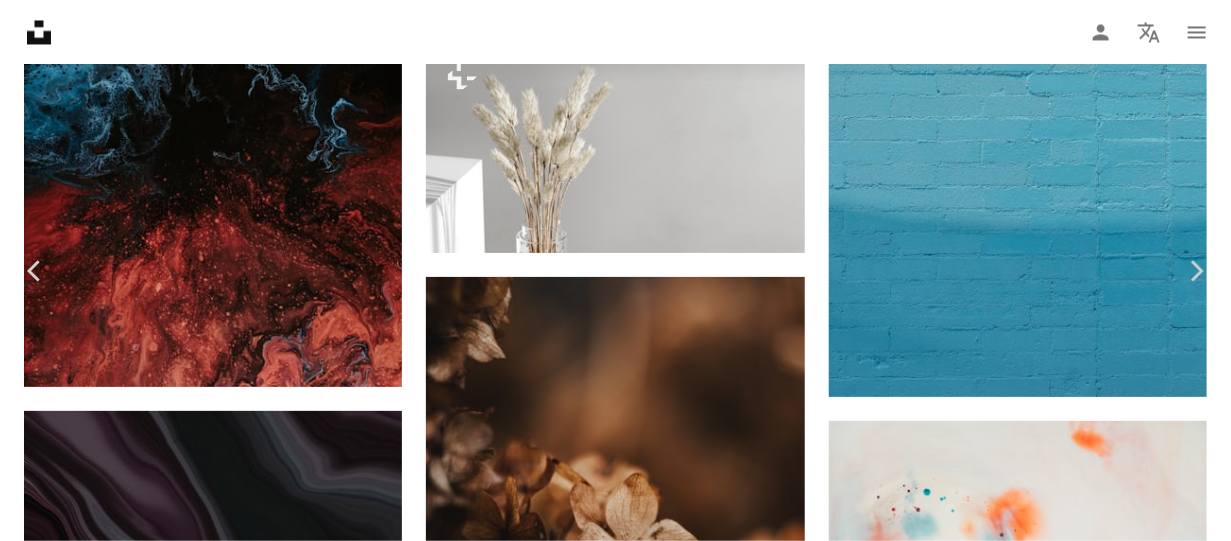click on "An X shape Chevron left Chevron right [FIRST] [LAST] creativejunkie A heart A plus sign Download free Chevron down Zoom in Views 70,015,200 Downloads 653,040 Featured in Photos , Wallpapers , Spirituality A forward-right arrow Share Info icon Info More Actions A map marker [CITY], [COUNTRY] Calendar outlined Published on [MONTH] [NUMBER], [YEAR] Camera Apple, iPhone 5 Safety Free to use under the Unsplash License wallpaper background texture pattern wall white vintage texture background paint backgrounds design wallpaper old art background pattern pattern wallpaper iphone wallpapers crack textured wallpaper tan cracks Free images Browse premium related images on iStock | Save 20% with code UNSPLASH20 View more on iStock ↗ Related images A heart A plus sign [FIRST] [LAST] Available for hire A checkmark inside of a circle Arrow pointing down Plus sign for Unsplash+ A heart A plus sign [FIRST] [LAST] For Unsplash+ A lock Download A heart A plus sign [FIRST] [LAST] Available for hire A heart" at bounding box center [615, 6748] 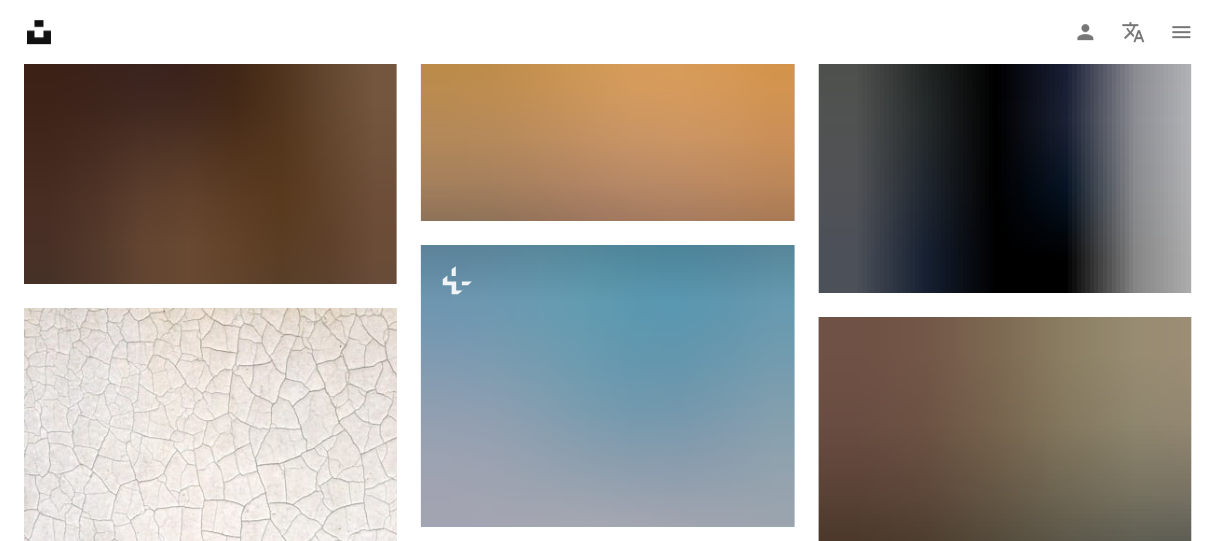scroll, scrollTop: 3500, scrollLeft: 0, axis: vertical 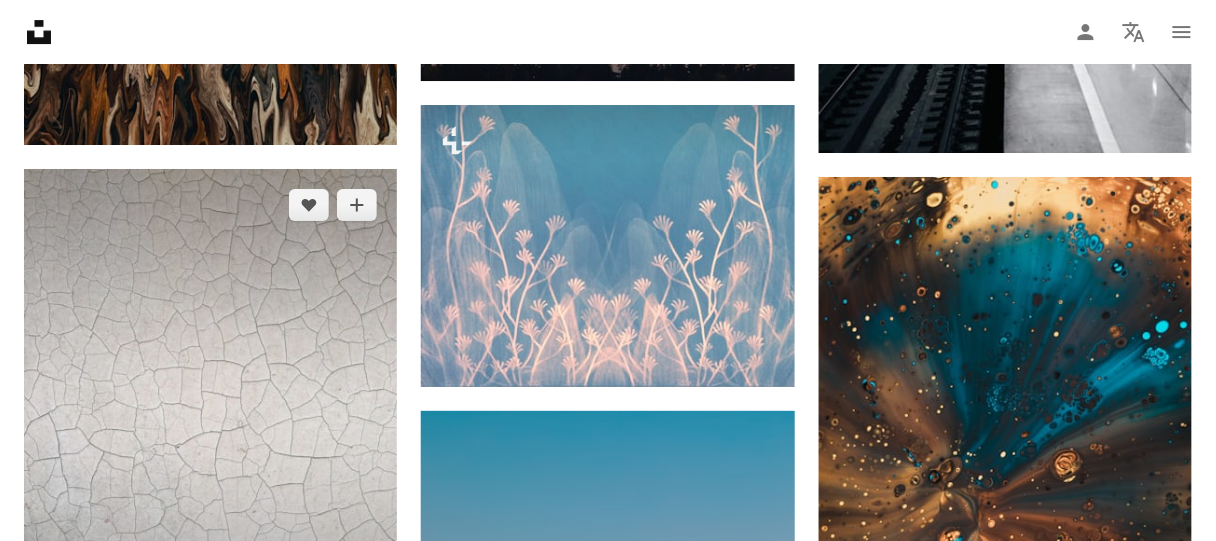 click at bounding box center [210, 417] 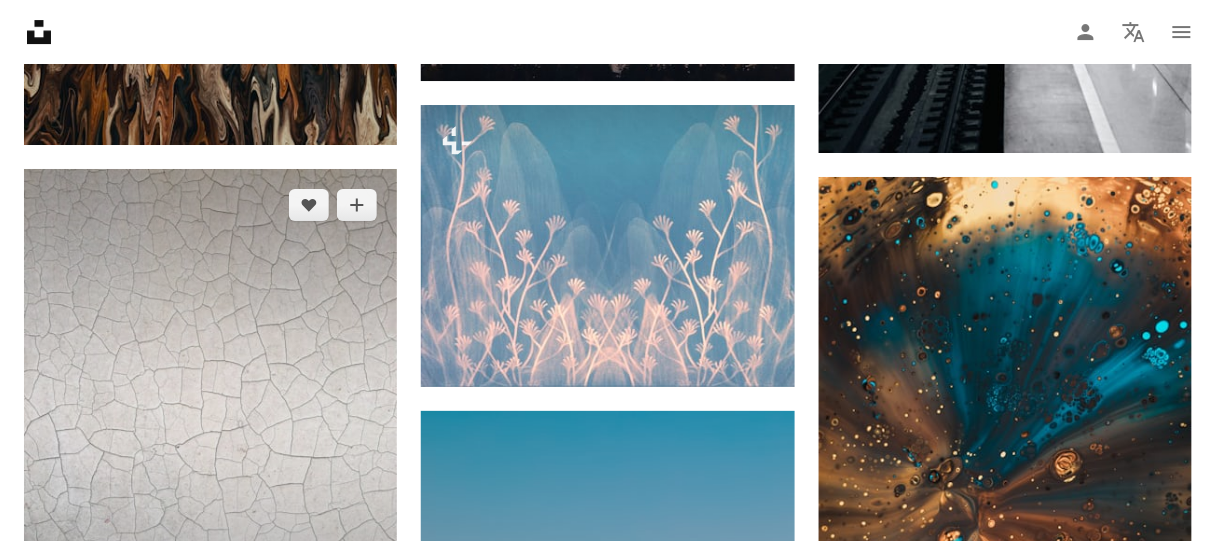 scroll, scrollTop: 3700, scrollLeft: 0, axis: vertical 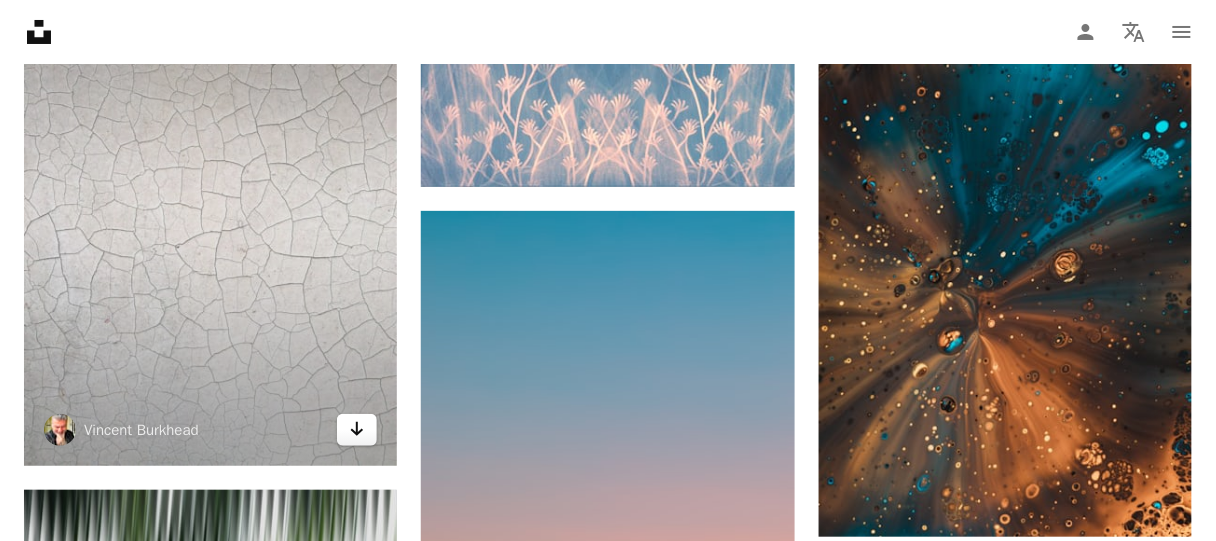 click on "Arrow pointing down" at bounding box center [357, 430] 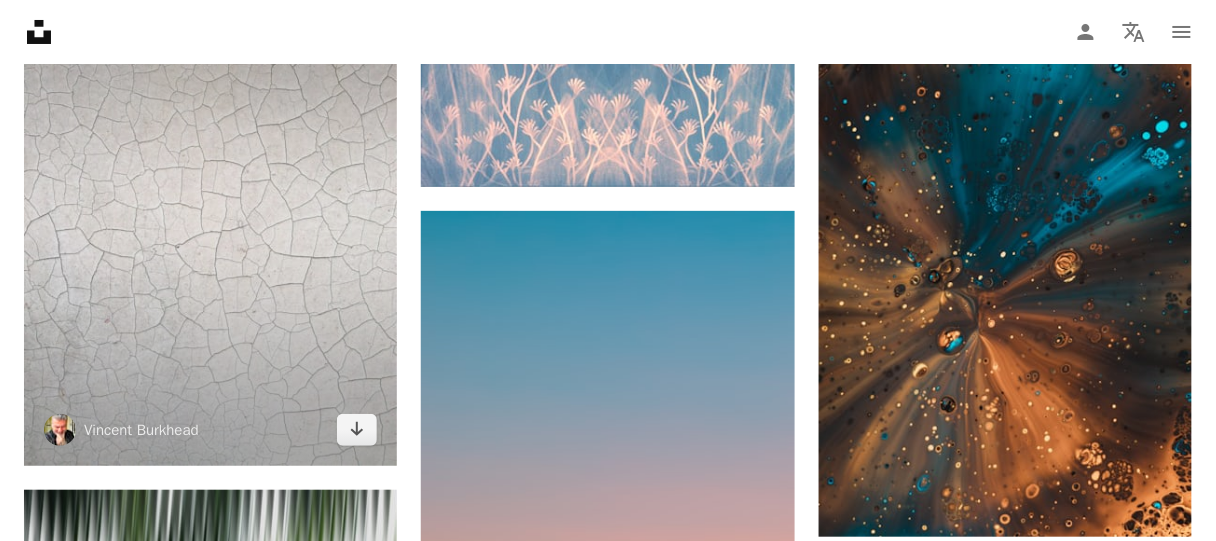 click at bounding box center (210, 217) 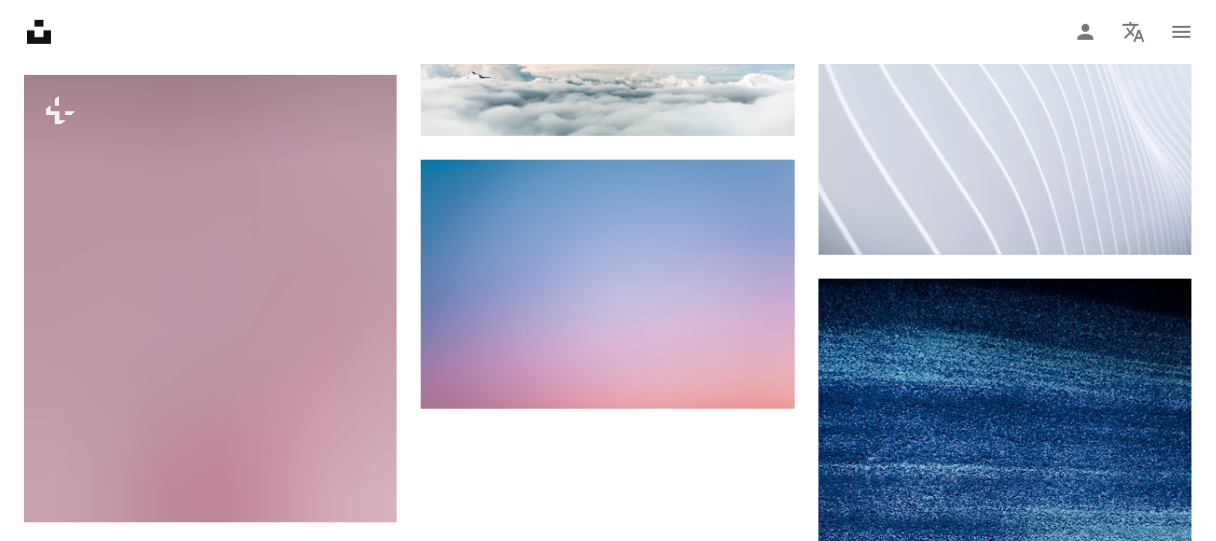 scroll, scrollTop: 5900, scrollLeft: 0, axis: vertical 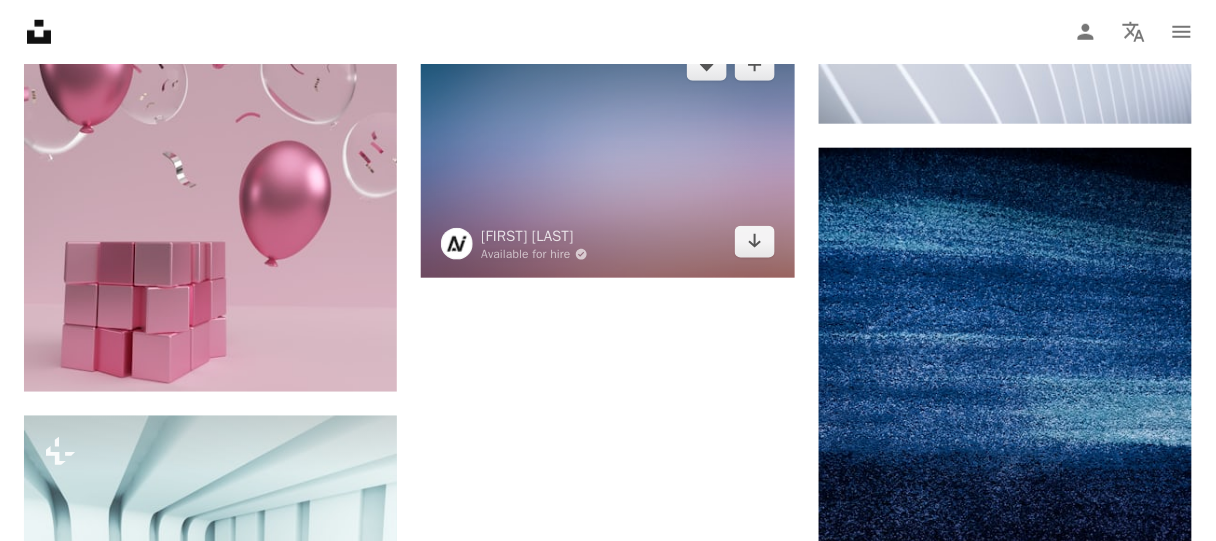 click at bounding box center (607, 153) 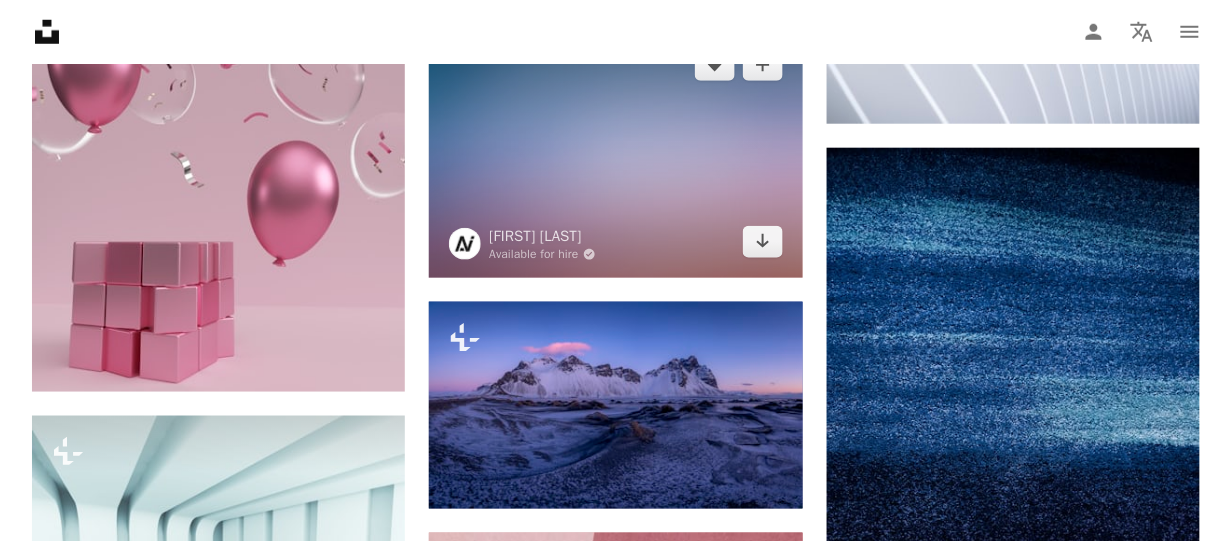 scroll, scrollTop: 5800, scrollLeft: 0, axis: vertical 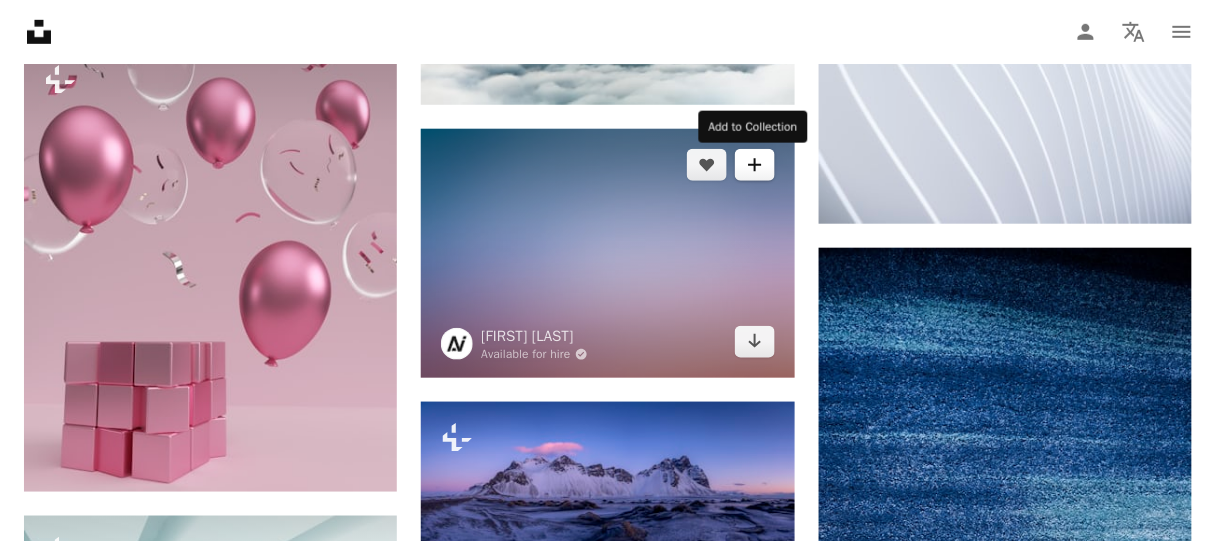 click on "A plus sign" 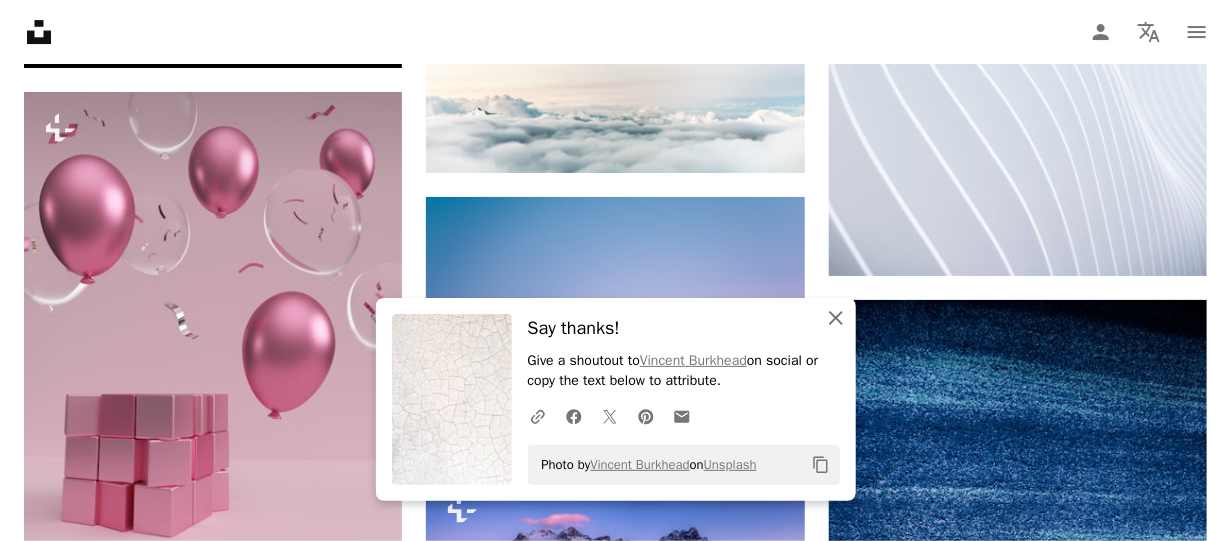 click on "An X shape" 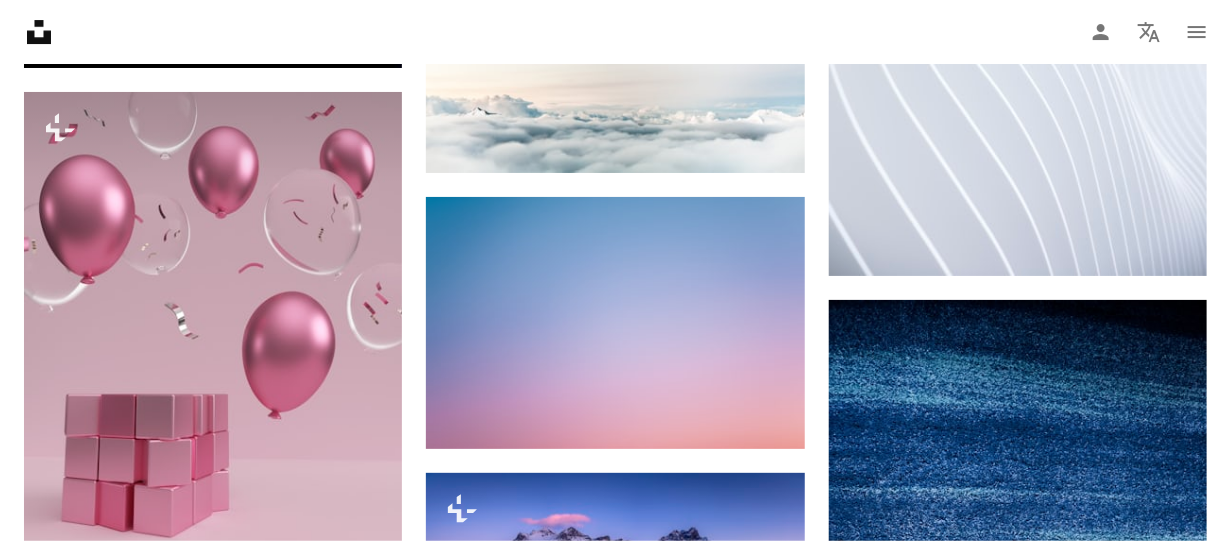click on "An X shape Join Unsplash Already have an account?  Login First name Last name Email Username  (only letters, numbers and underscores) Password  (min. 8 char) Join By joining, you agree to the  Terms  and  Privacy Policy ." at bounding box center (615, 5667) 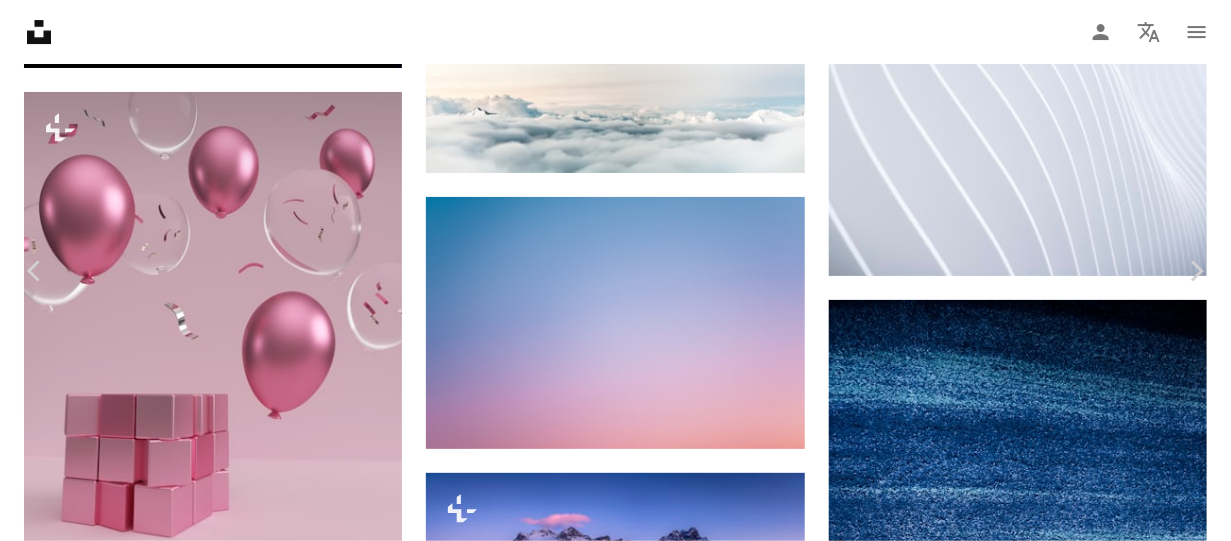 click on "Chevron down" 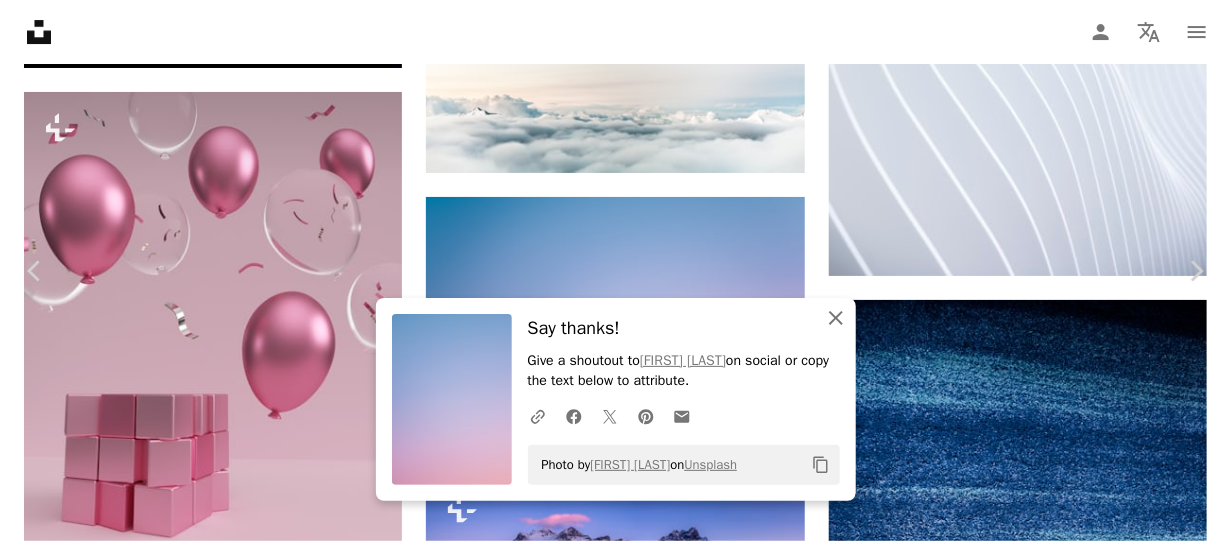 click on "An X shape" 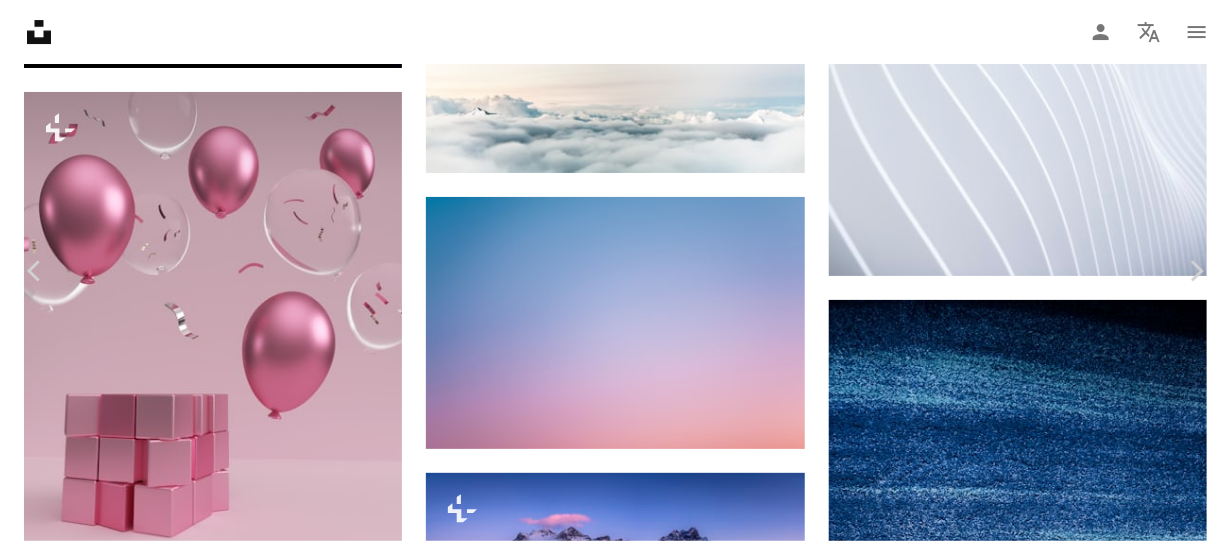 scroll, scrollTop: 200, scrollLeft: 0, axis: vertical 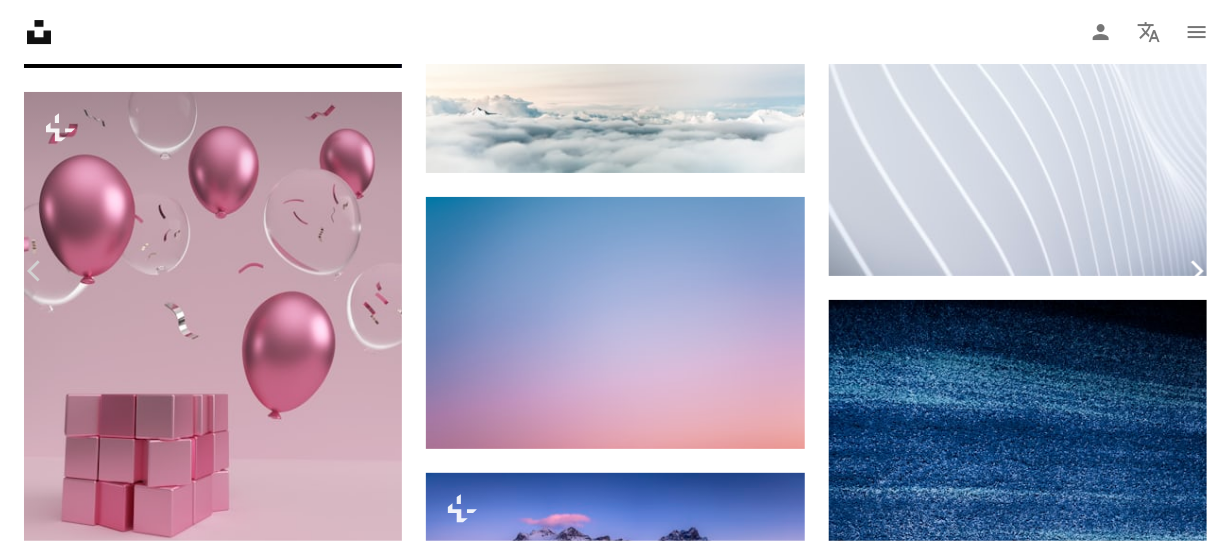 click on "Chevron right" 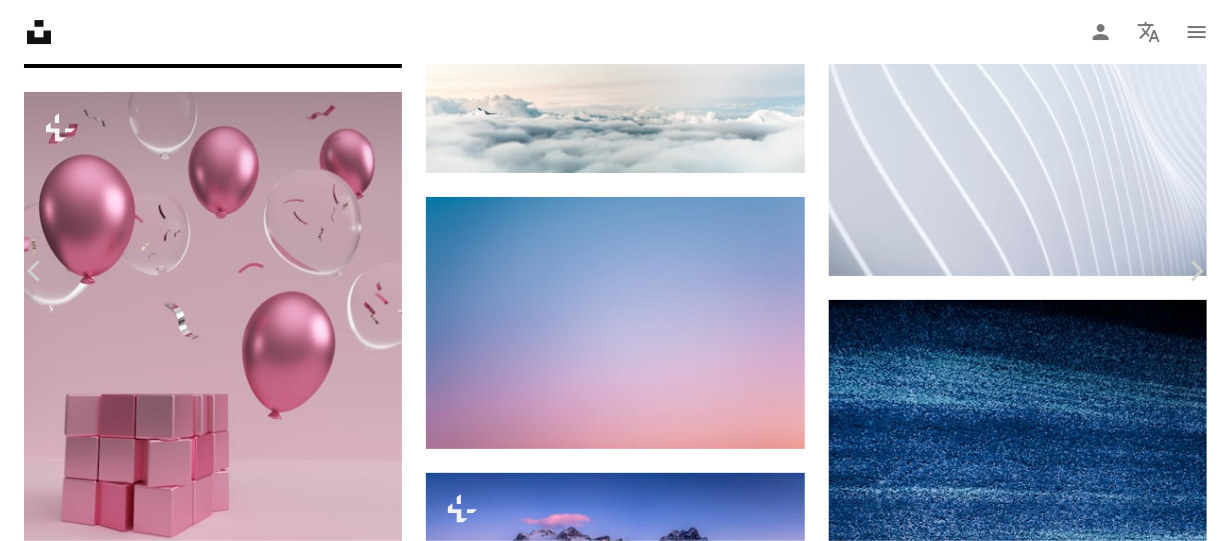 scroll, scrollTop: 24951, scrollLeft: 0, axis: vertical 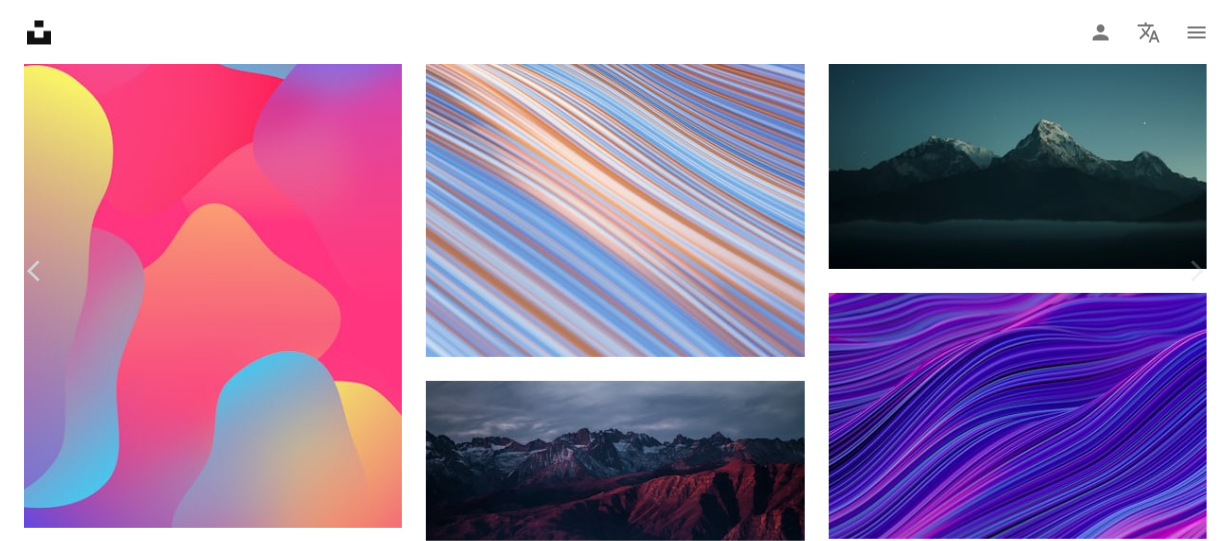 click on "An X shape" at bounding box center [20, 20] 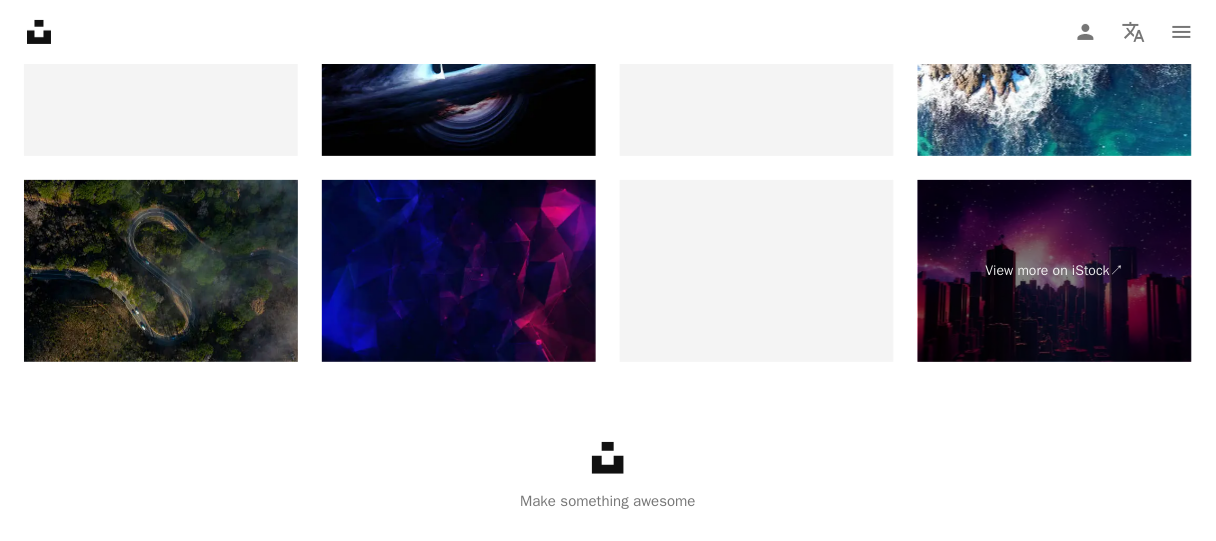 scroll, scrollTop: 5635, scrollLeft: 0, axis: vertical 